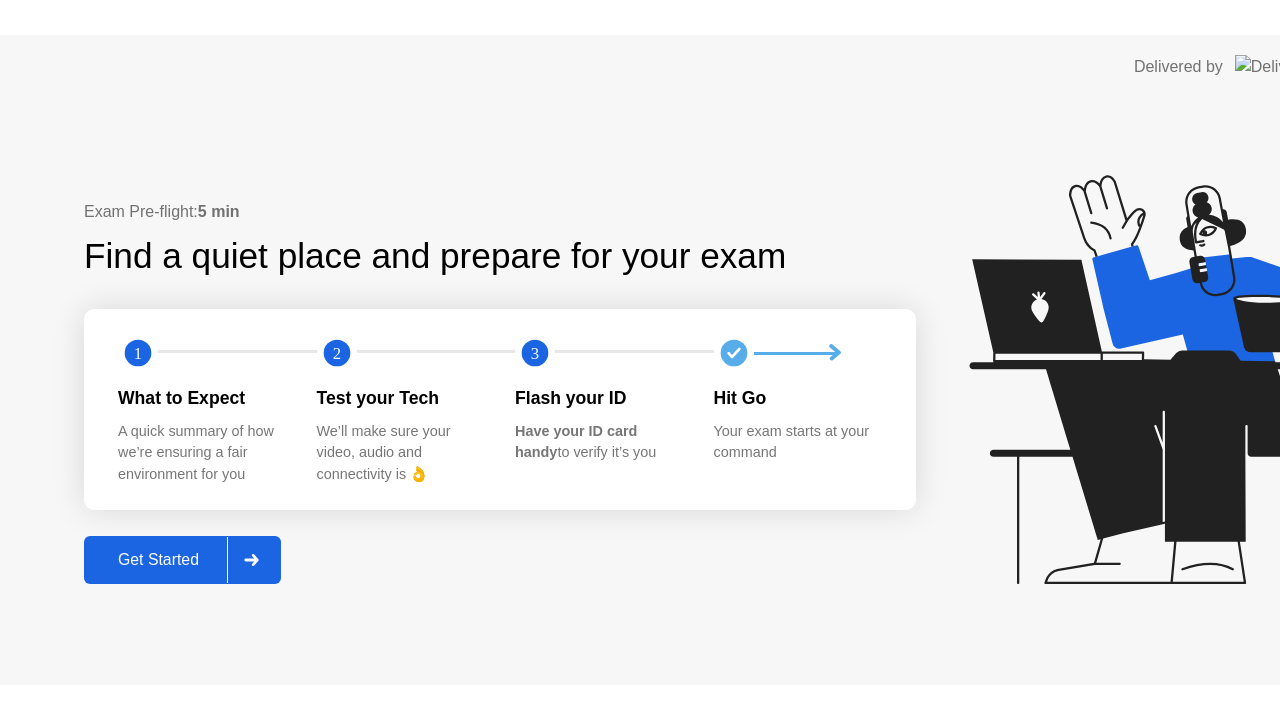 scroll, scrollTop: 0, scrollLeft: 0, axis: both 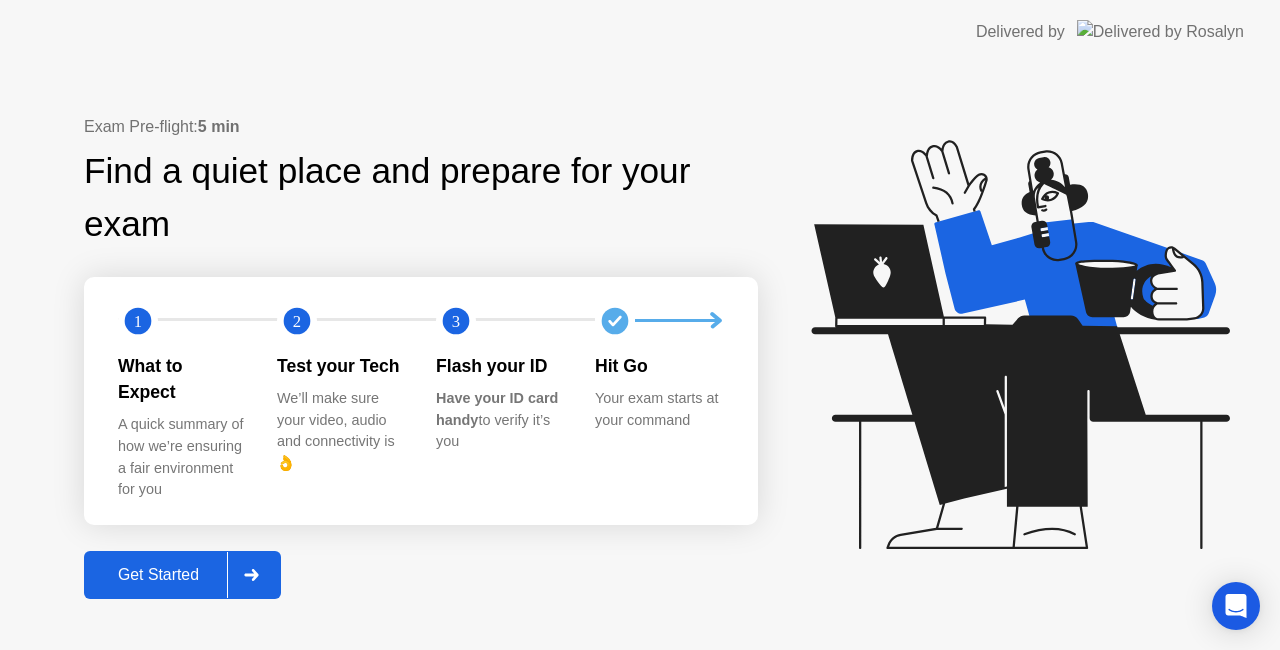 click 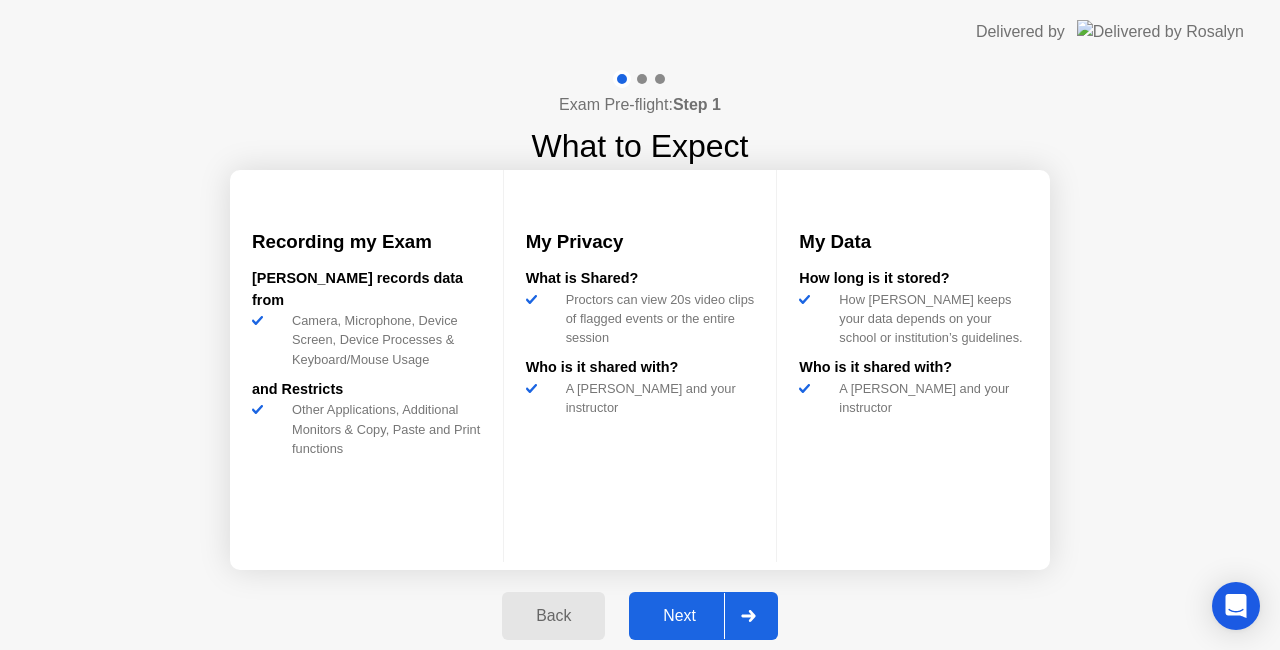 click 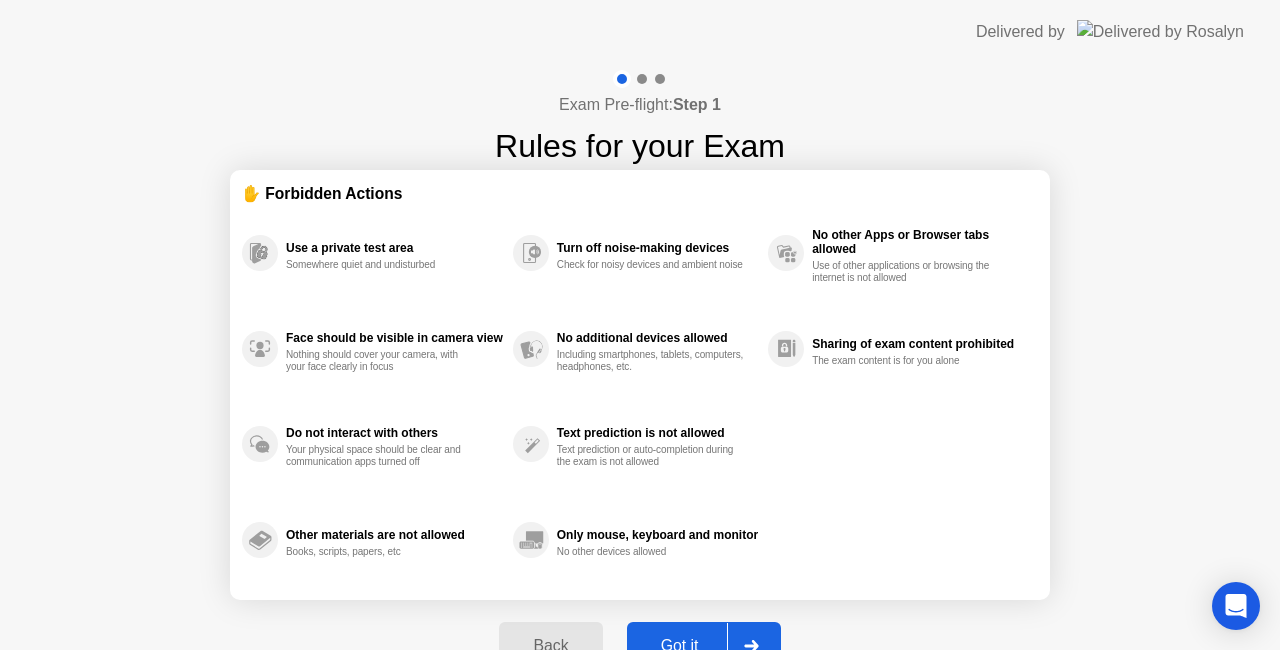 click 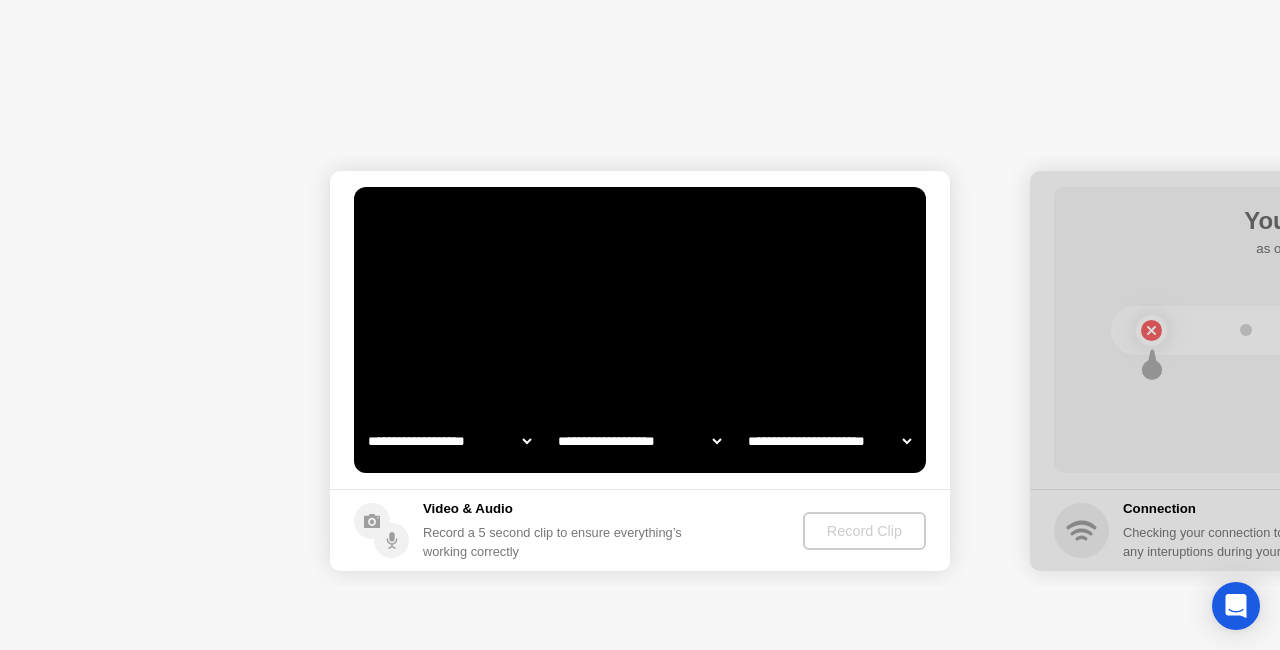 select on "**********" 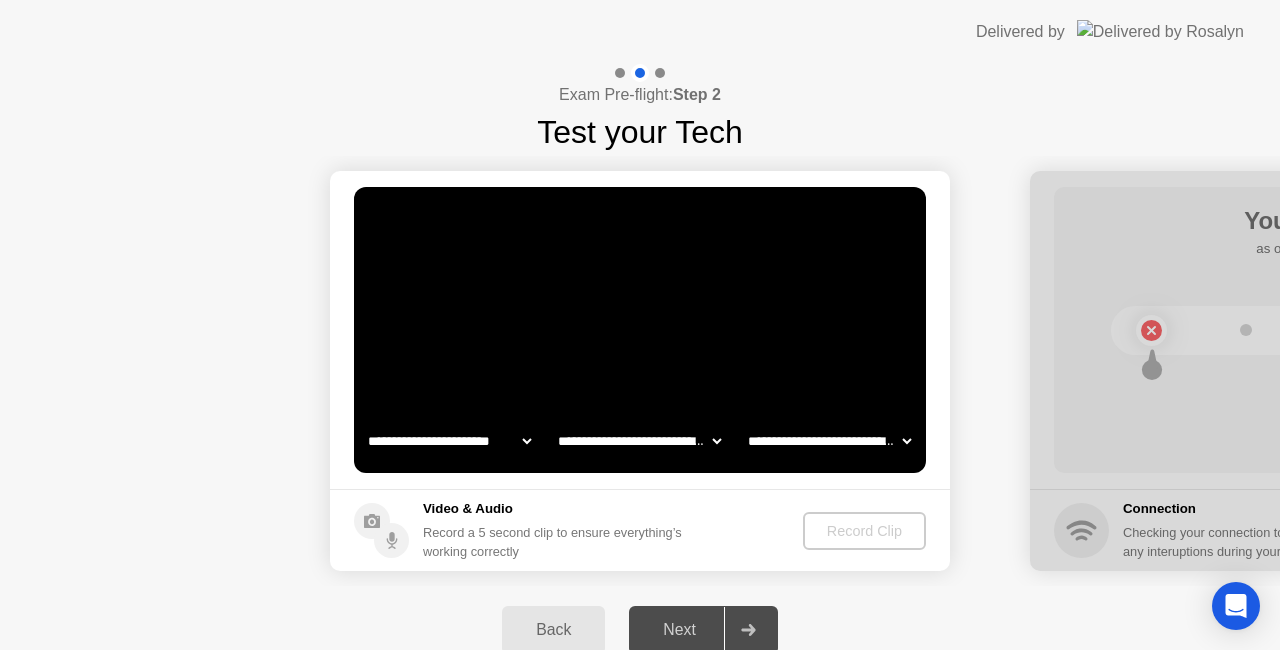 click on "**********" 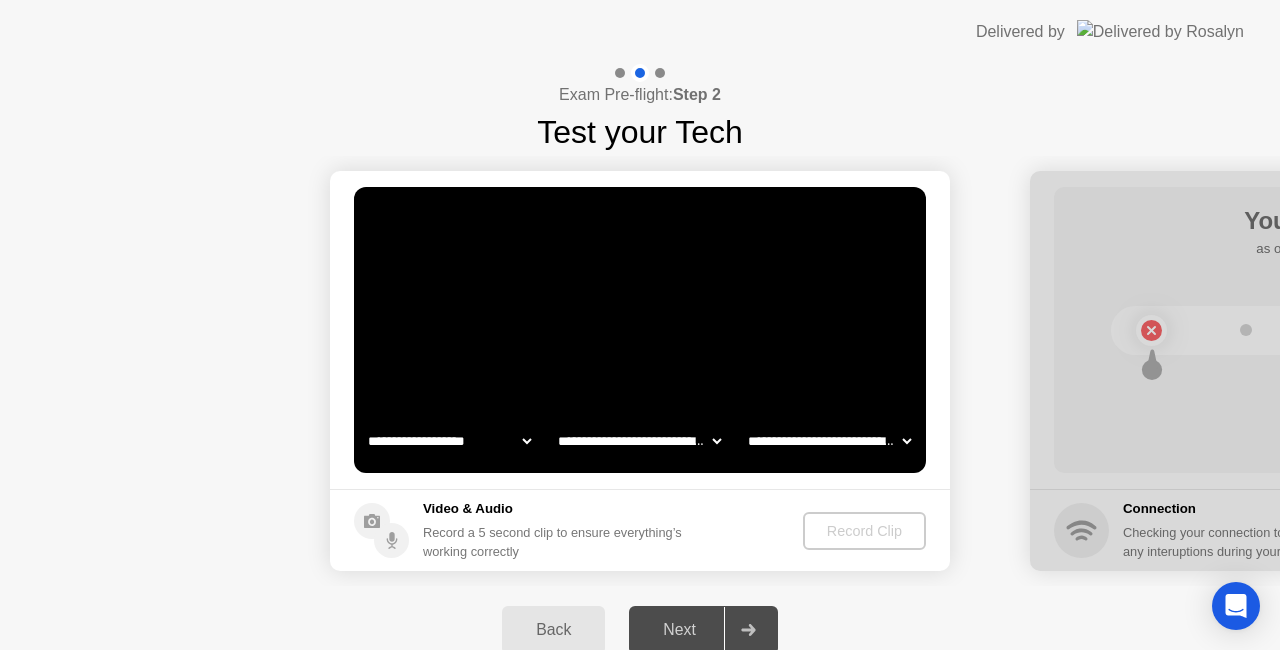 click on "**********" 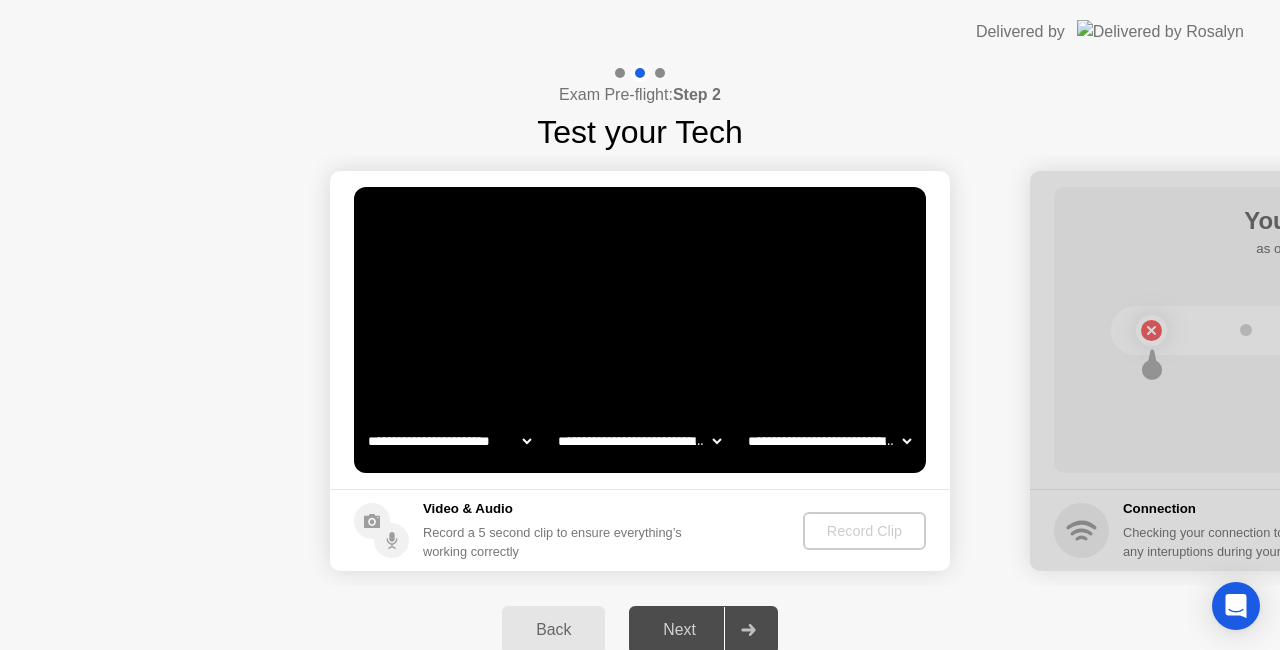 click on "**********" 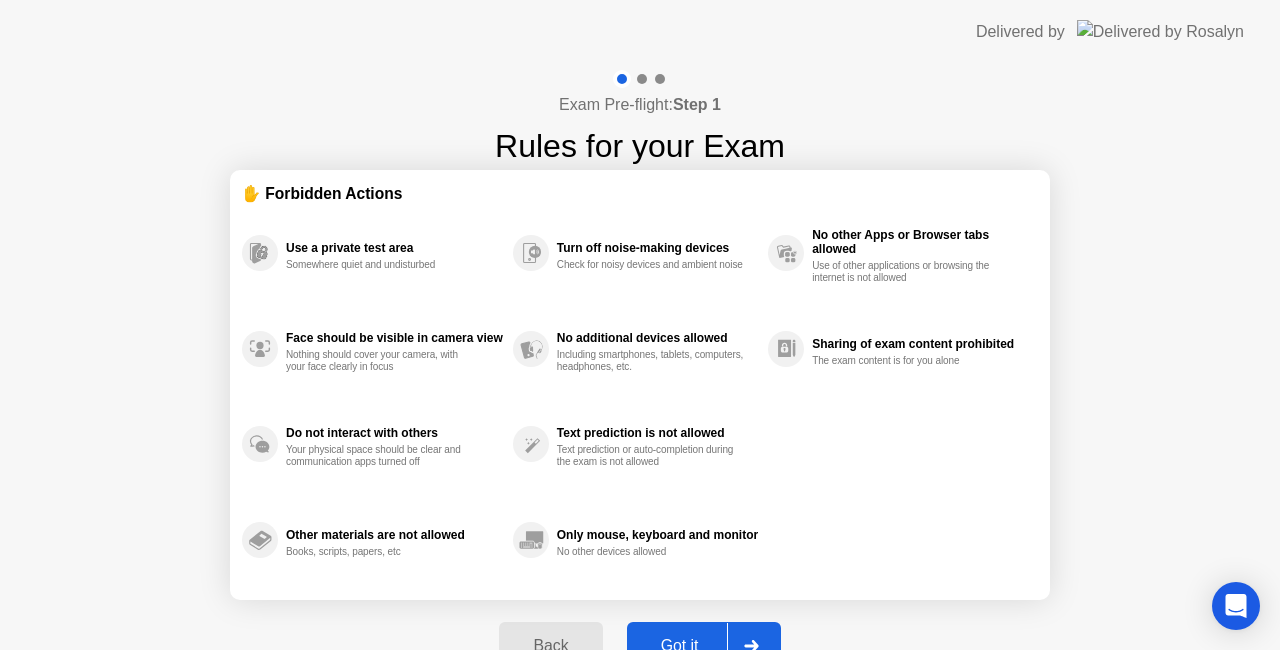 click on "Got it" 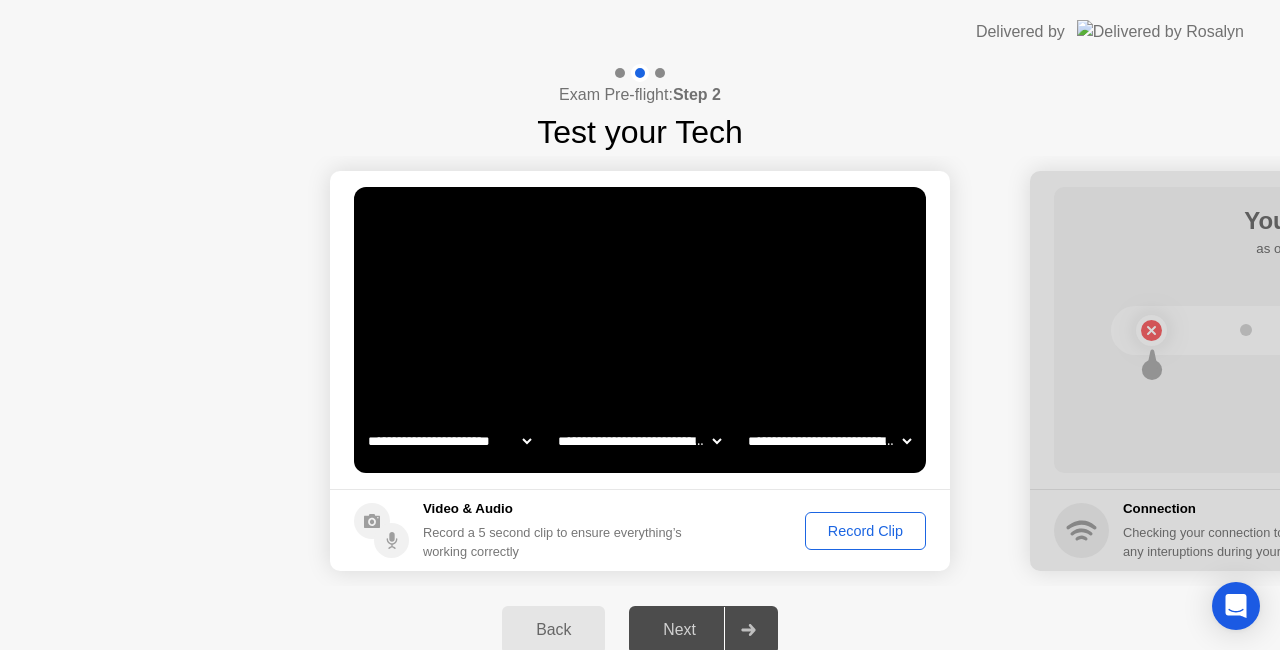 click on "Record Clip" 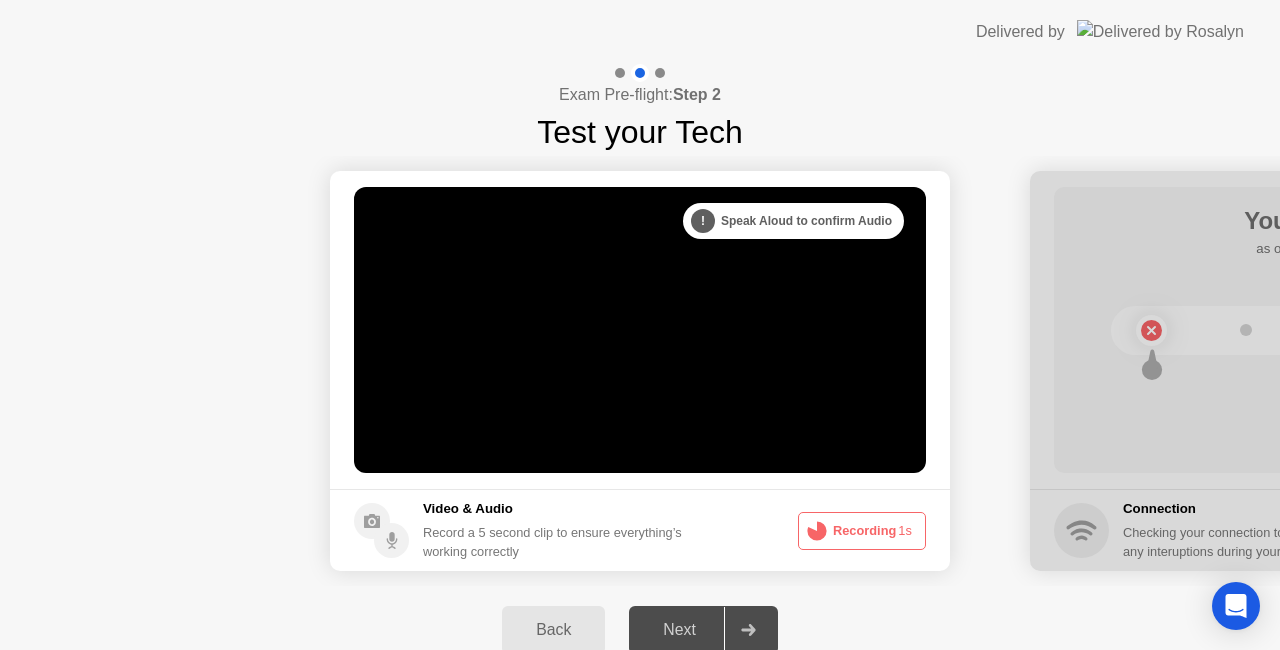 click on "Recording  1s" 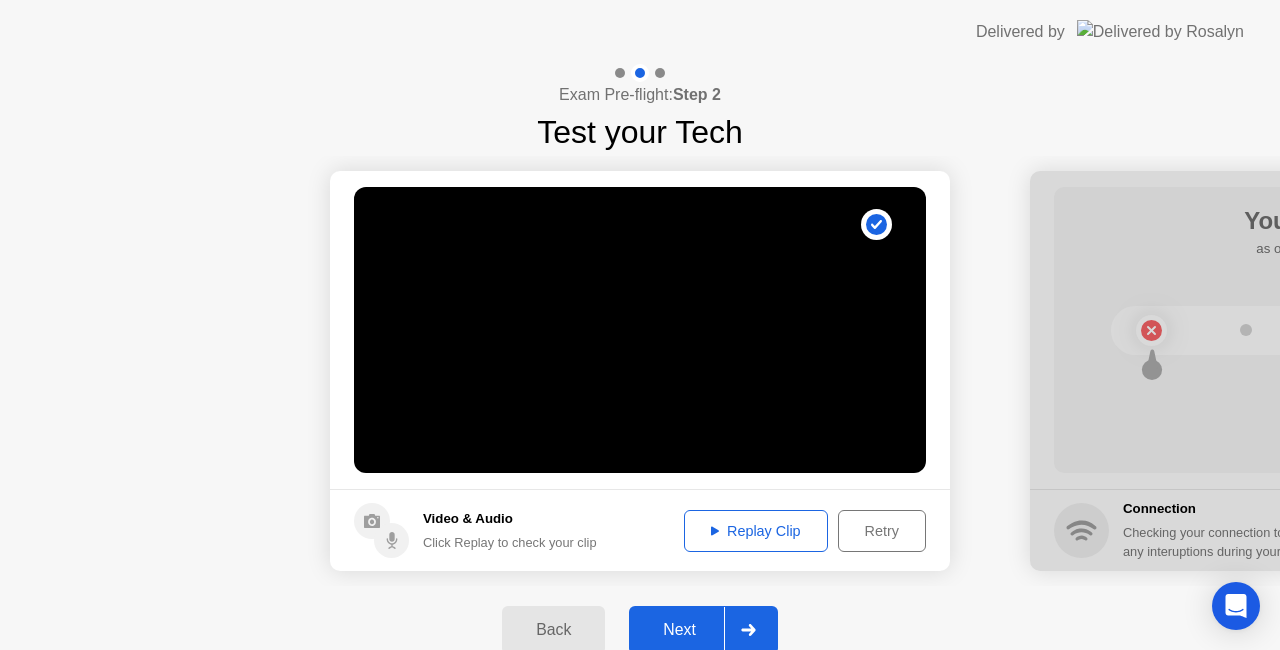 click 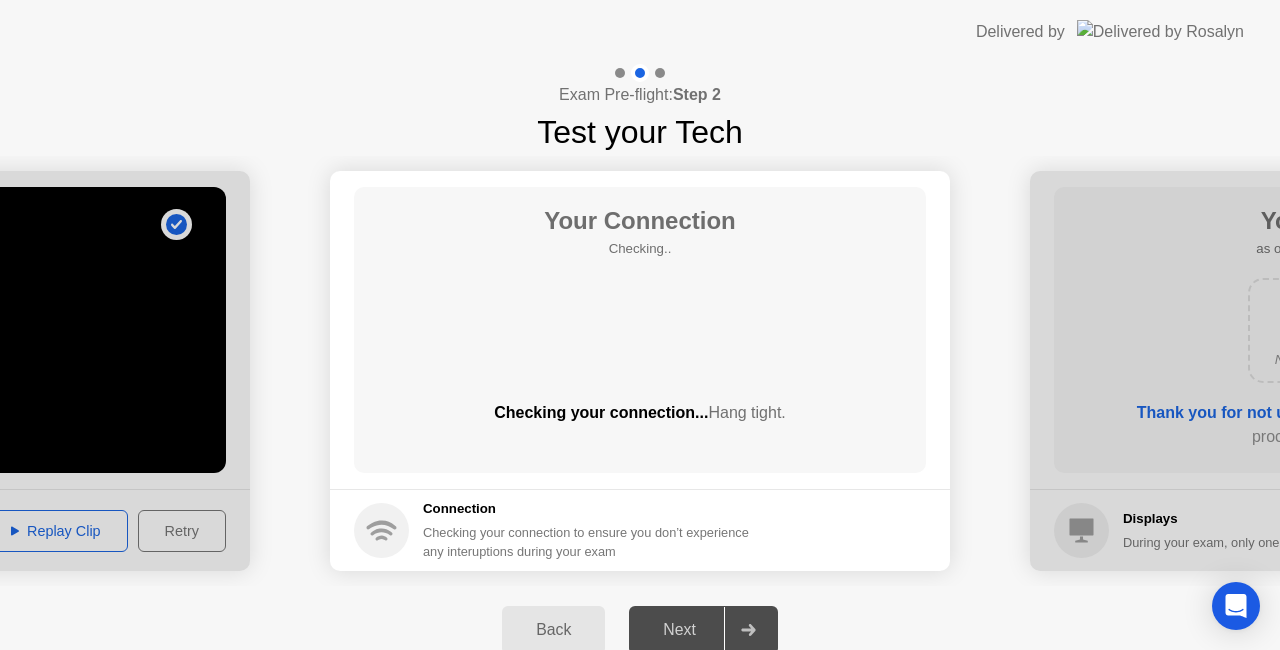 click 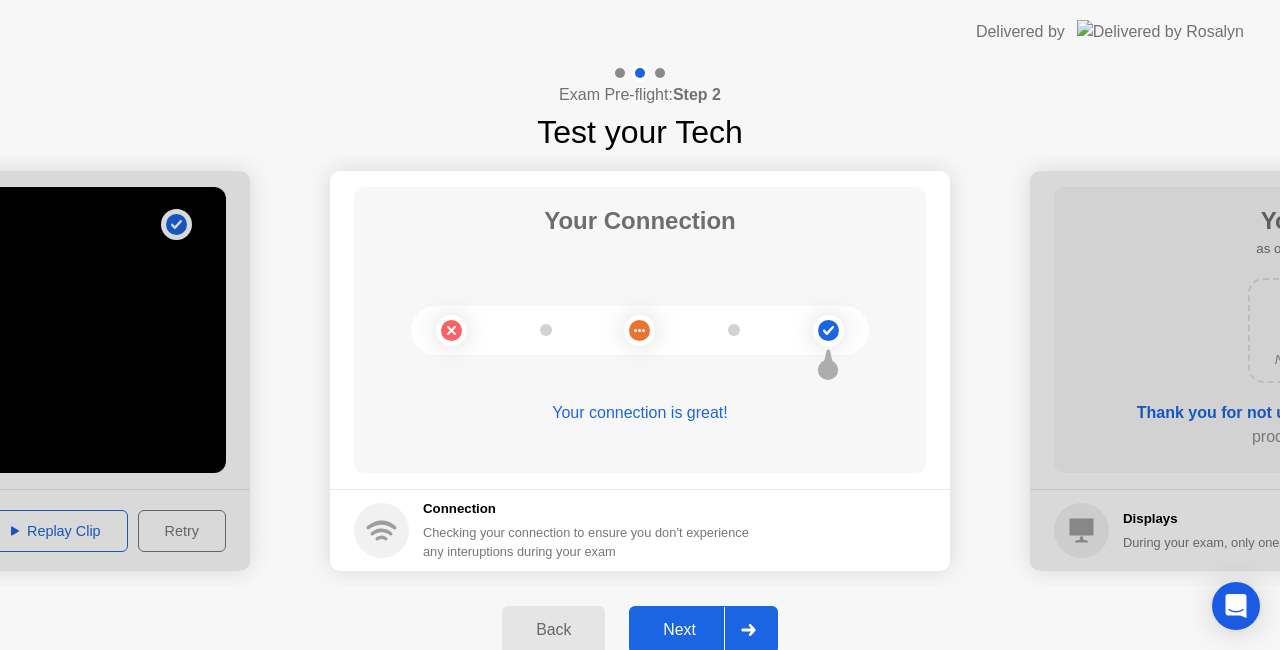 click 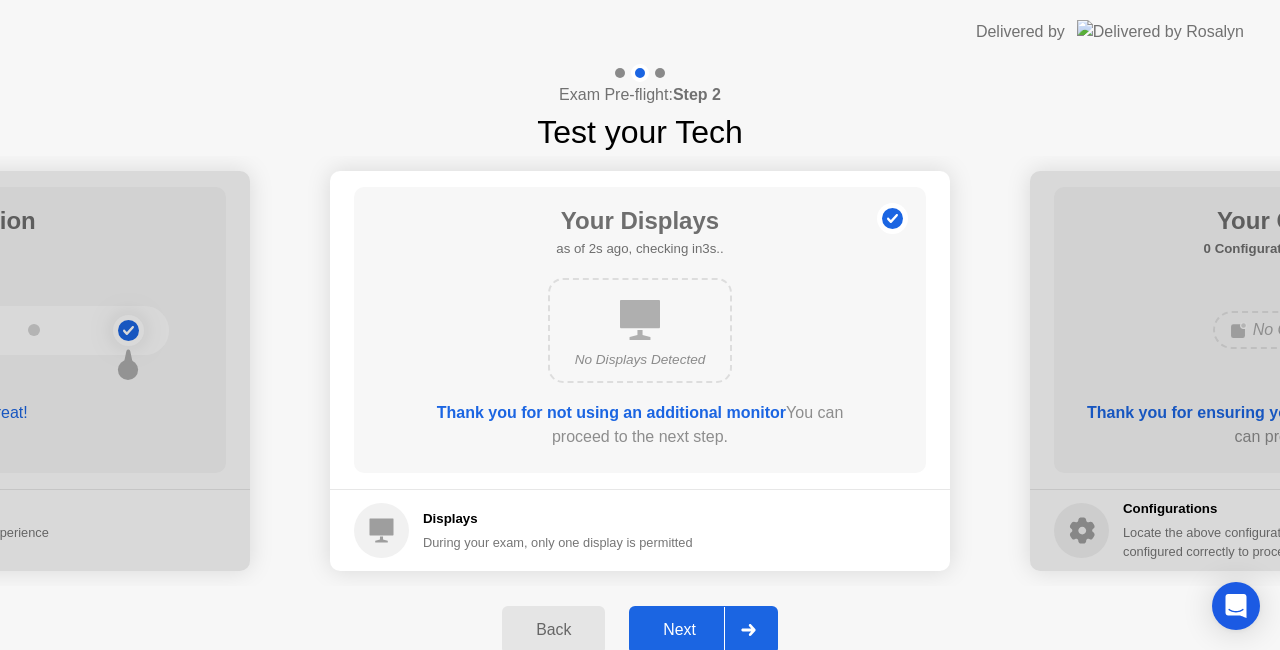 click 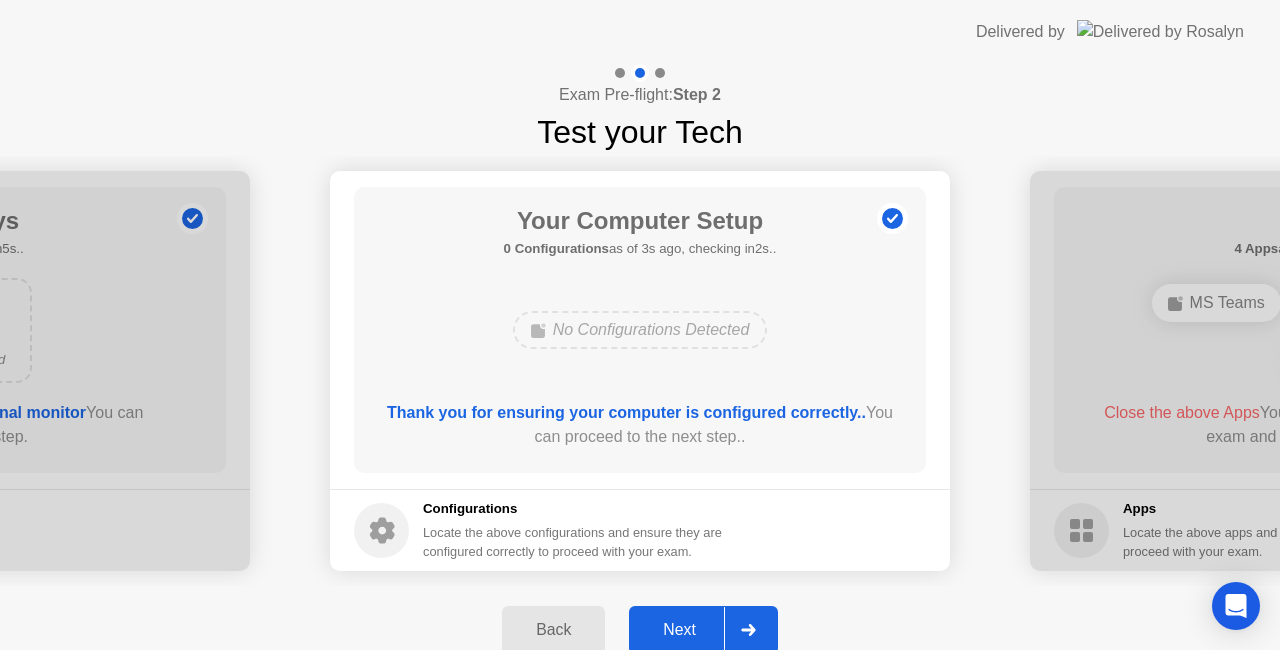 click 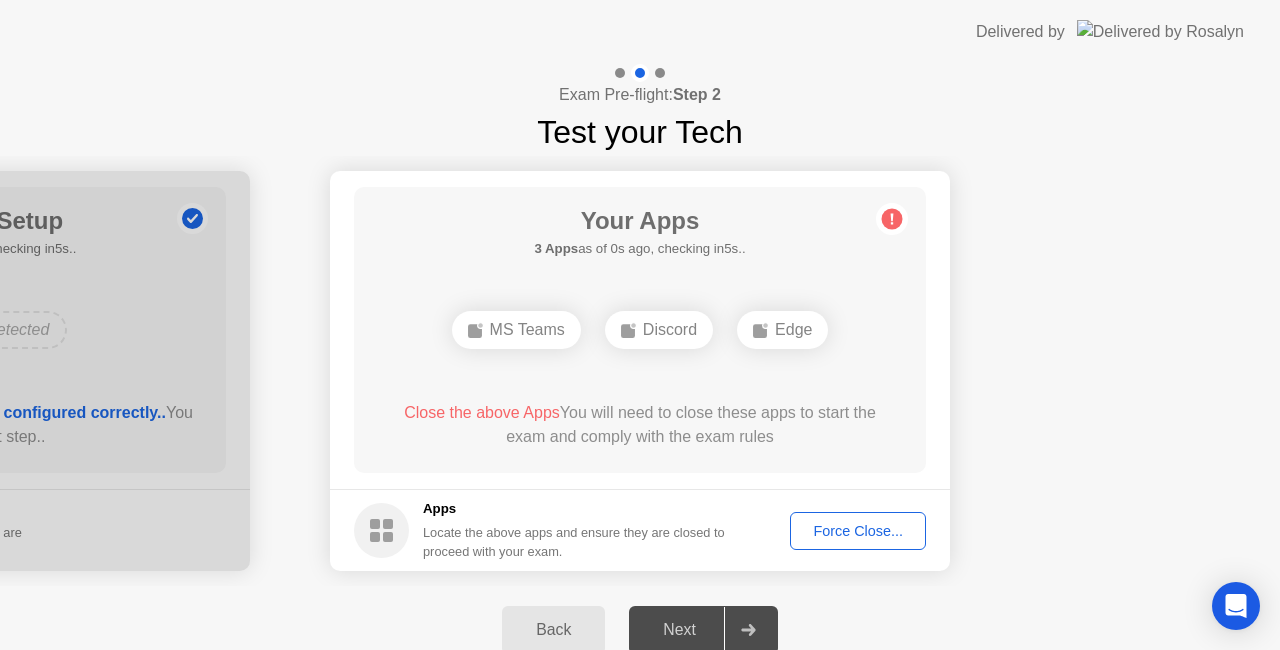 click on "Force Close..." 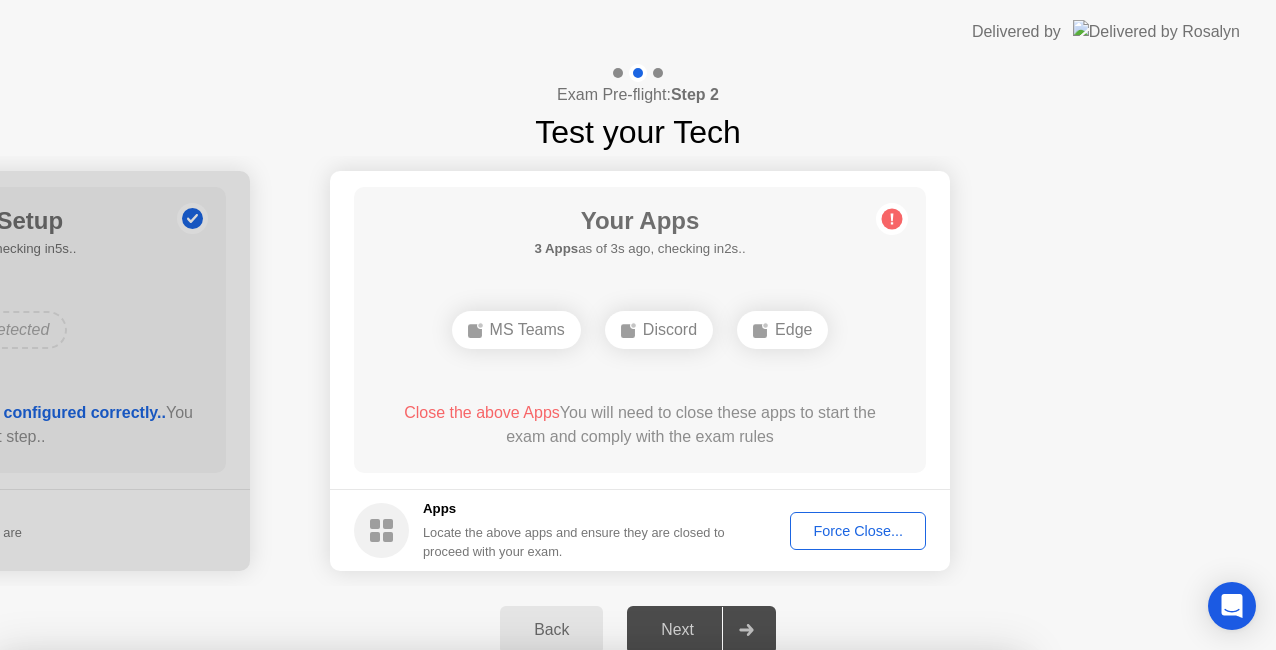 click on "Cancel" at bounding box center (440, 926) 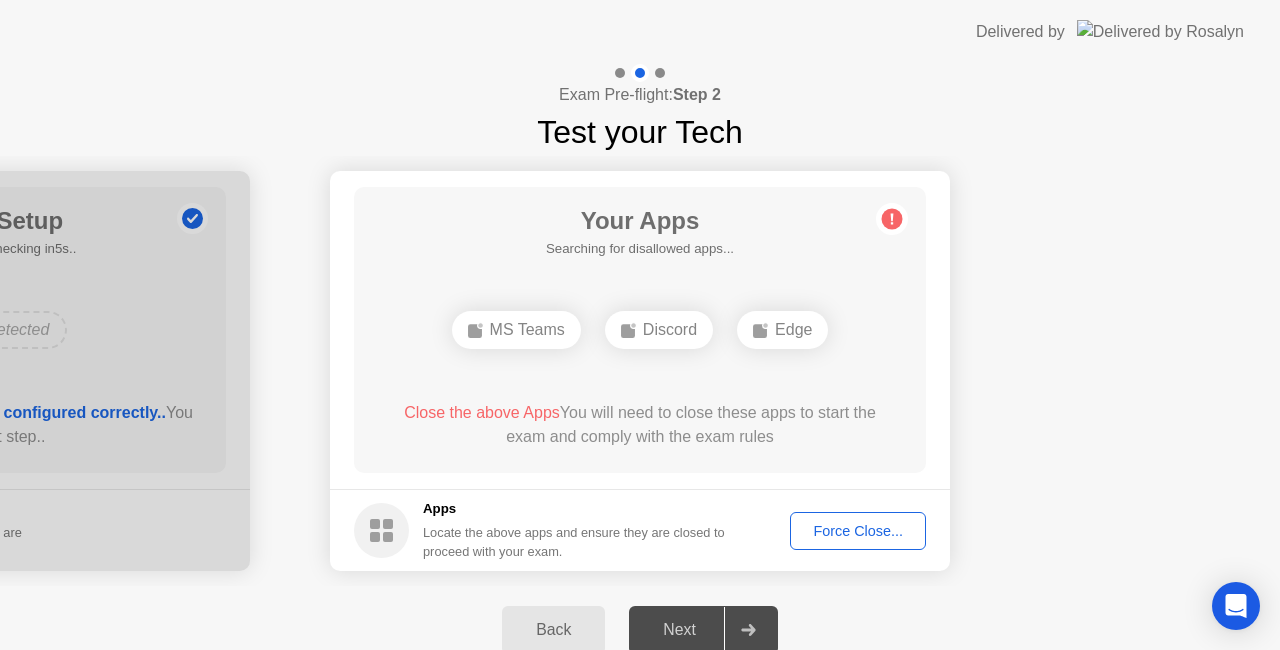 click on "Your Apps  Searching for disallowed apps...  MS Teams   Discord   Edge  Close the above Apps  You will need to close these apps to start the exam and comply with the exam rules" 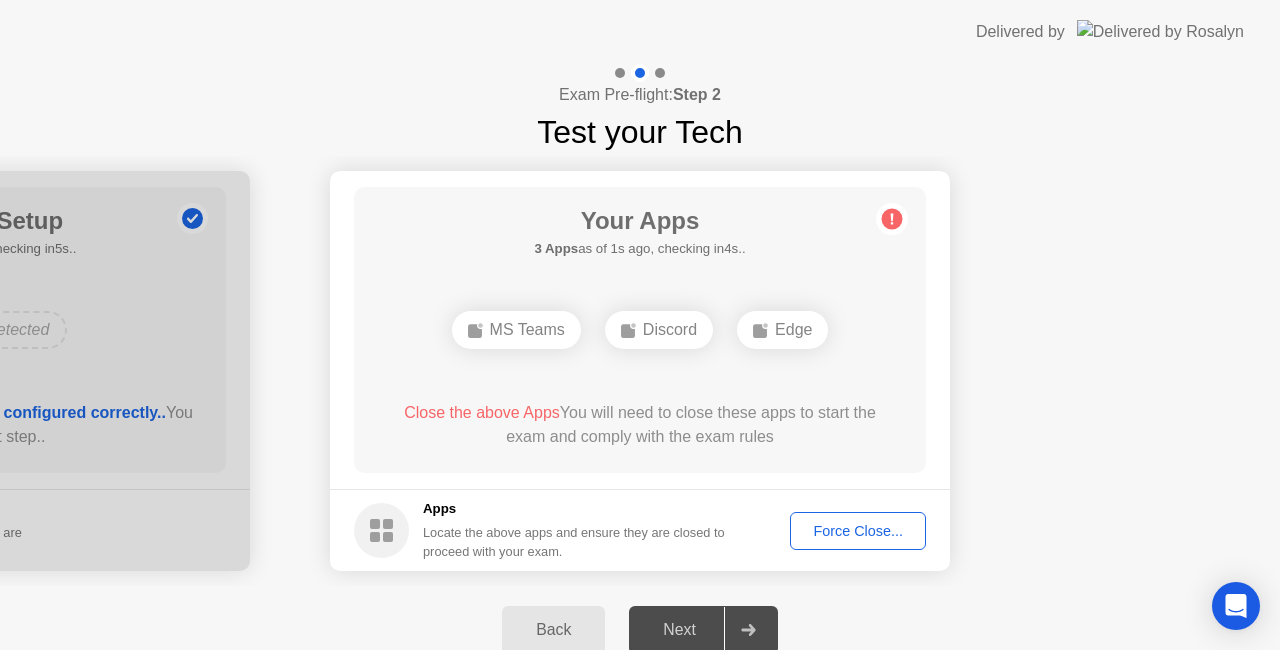 click on "Force Close..." 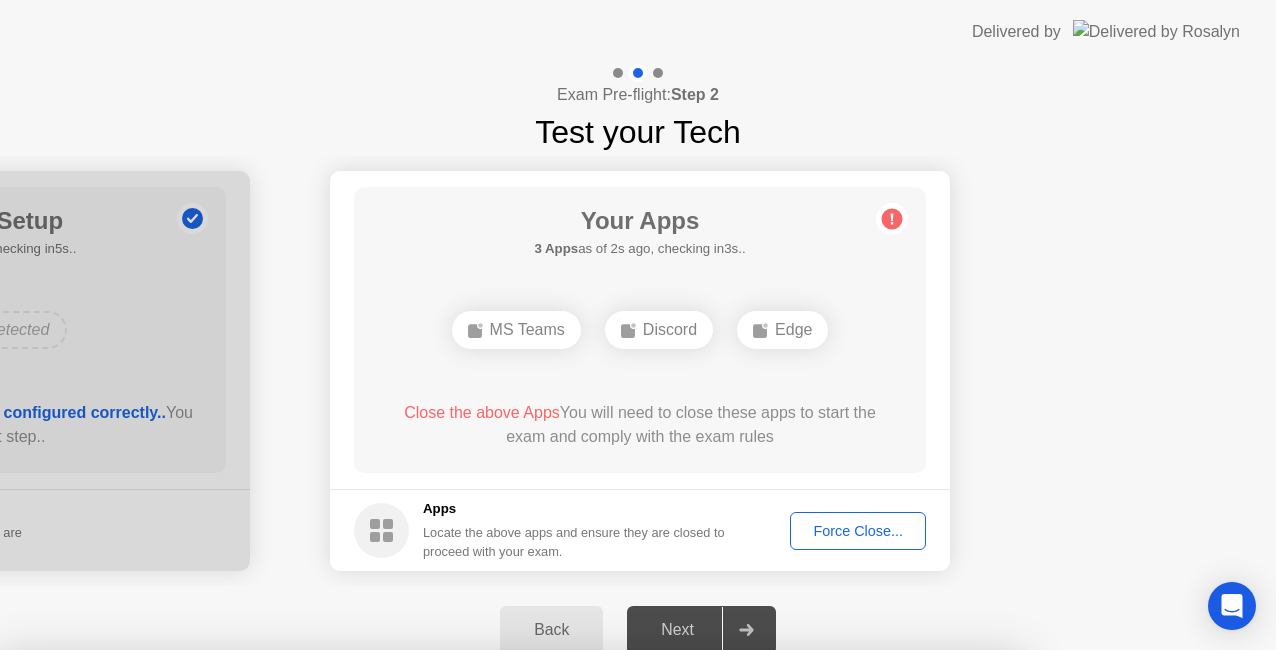 click on "Confirm" at bounding box center [577, 926] 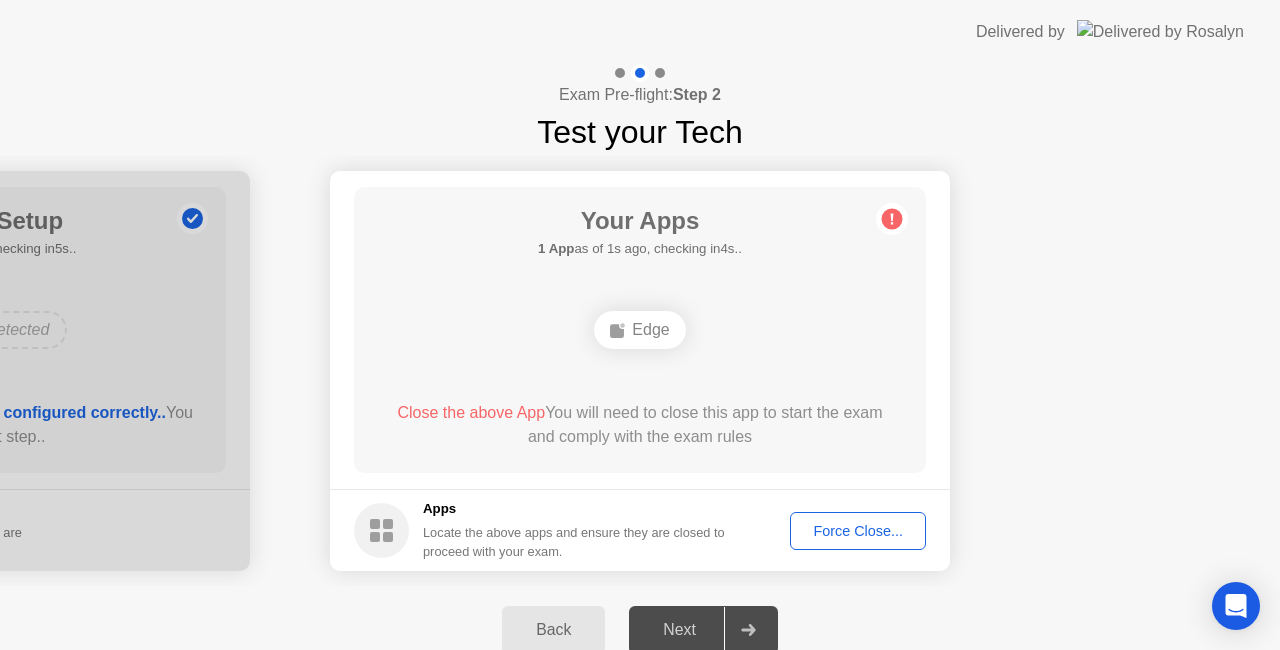 click on "Back" 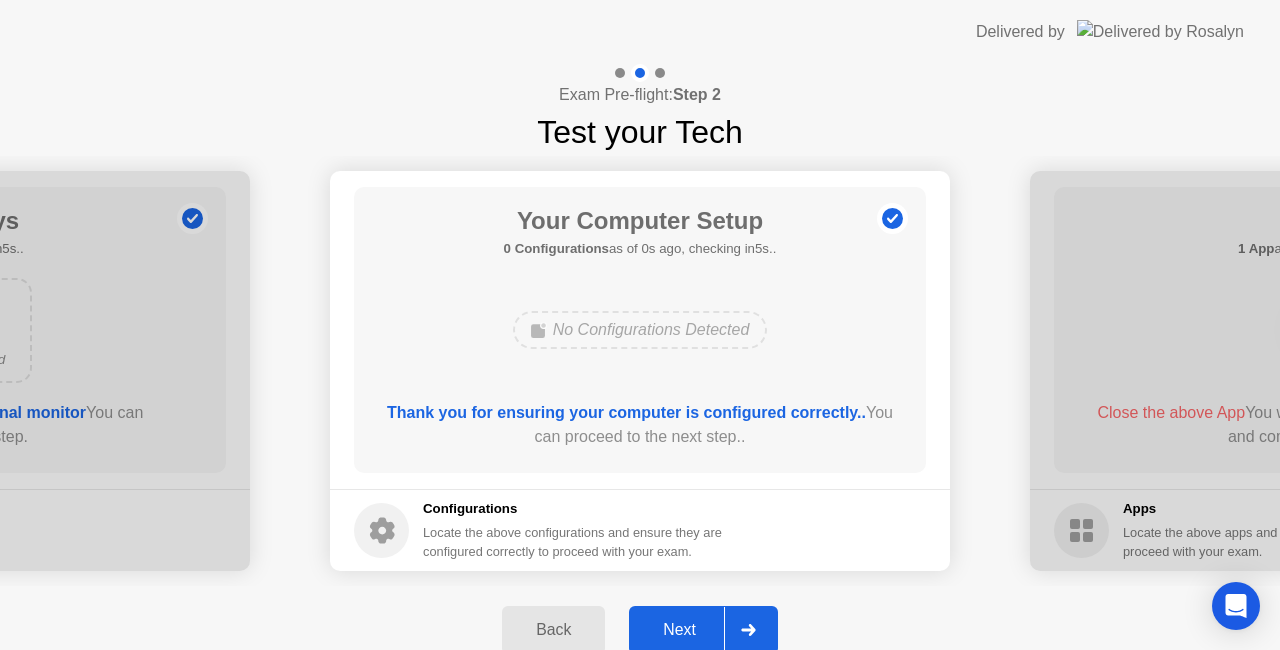 click 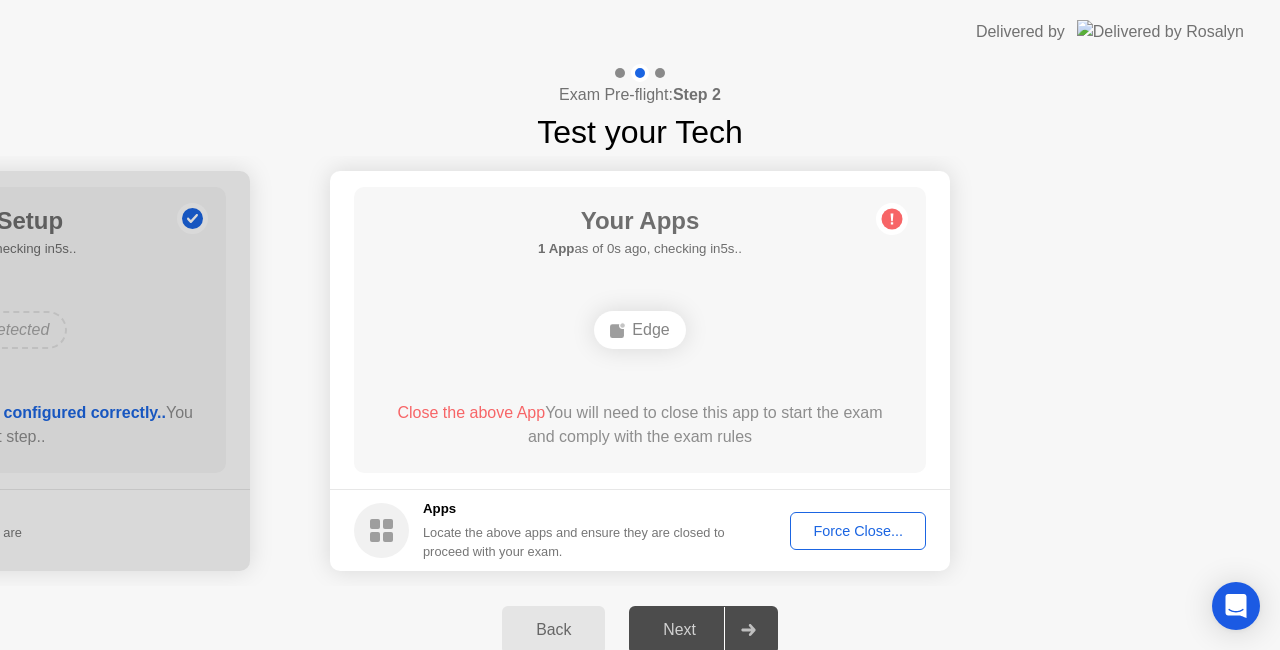 click on "Edge" 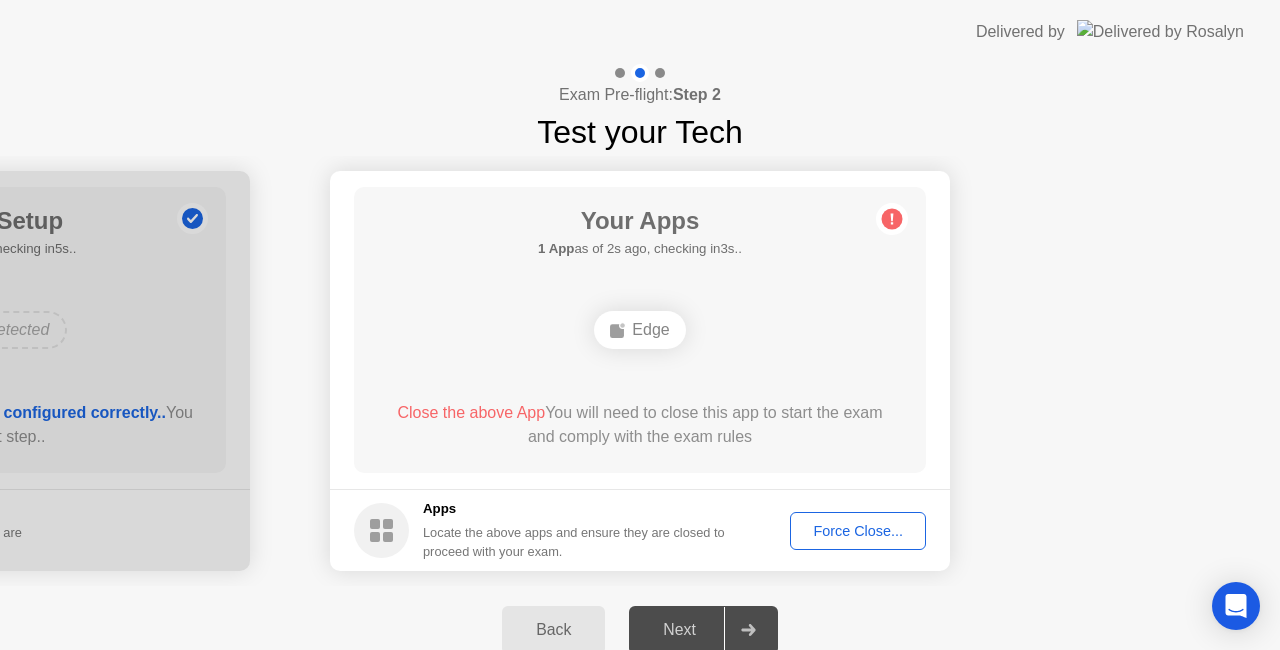 click on "Apps Locate the above apps and ensure they are closed to proceed with your exam. Force Close..." 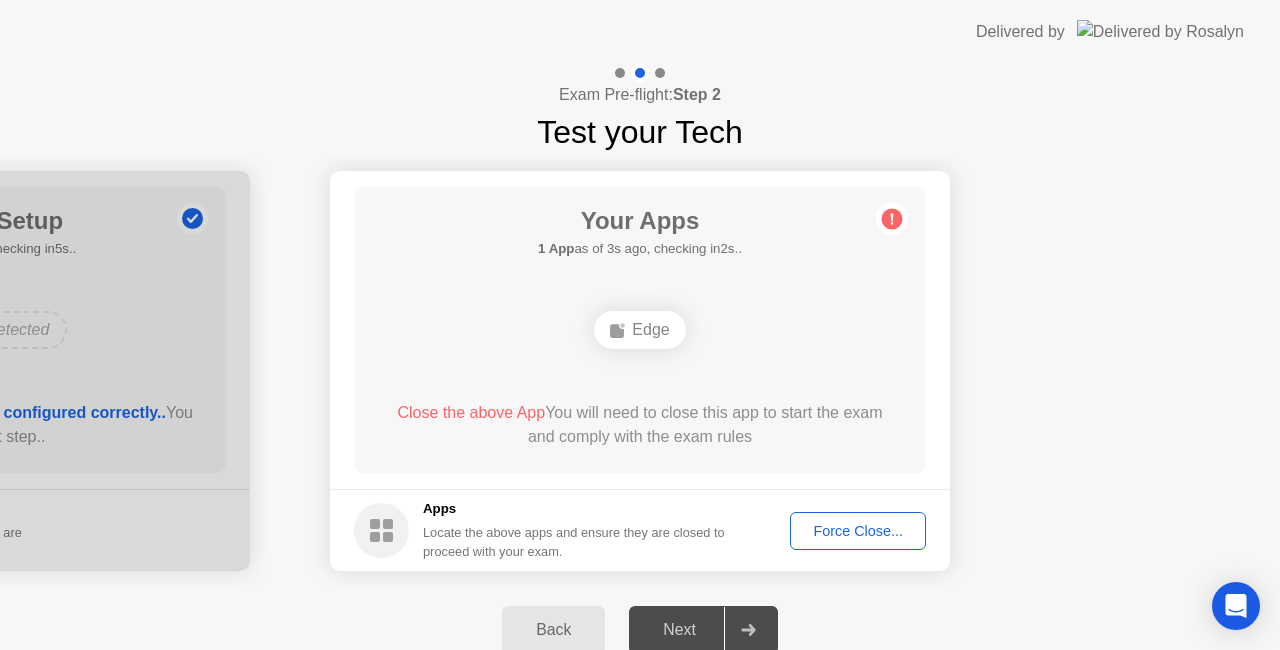 click on "Force Close..." 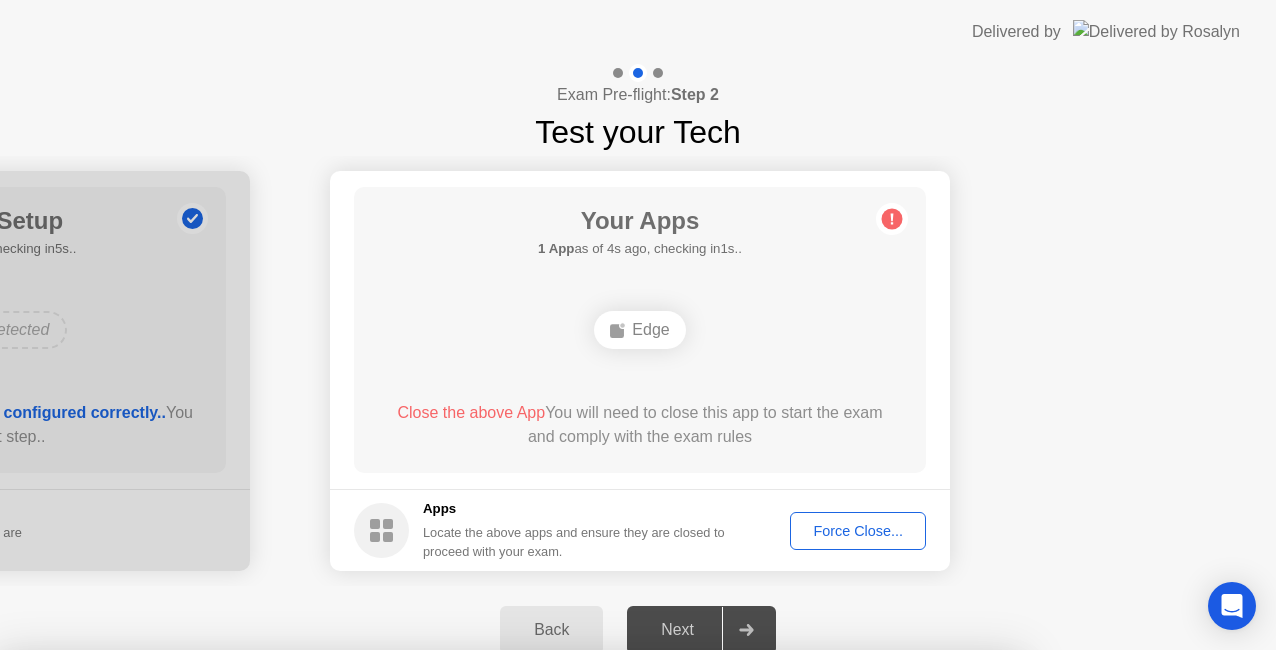click on "Confirm" at bounding box center (577, 926) 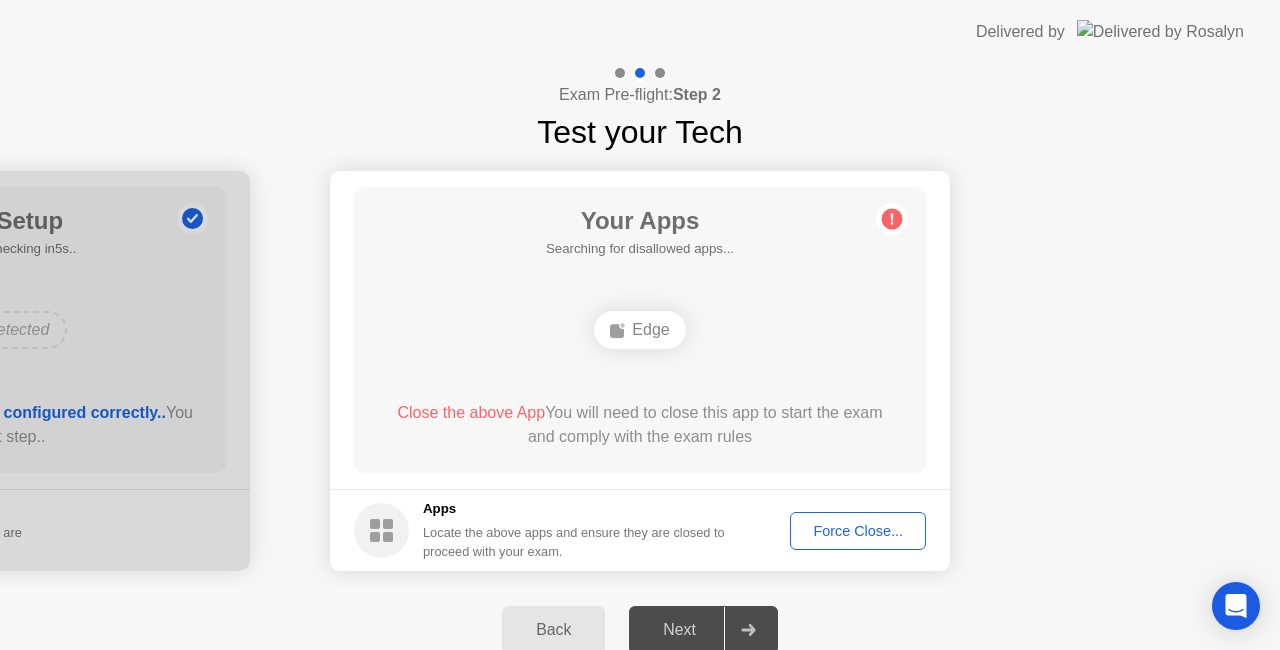 click on "Force Close..." 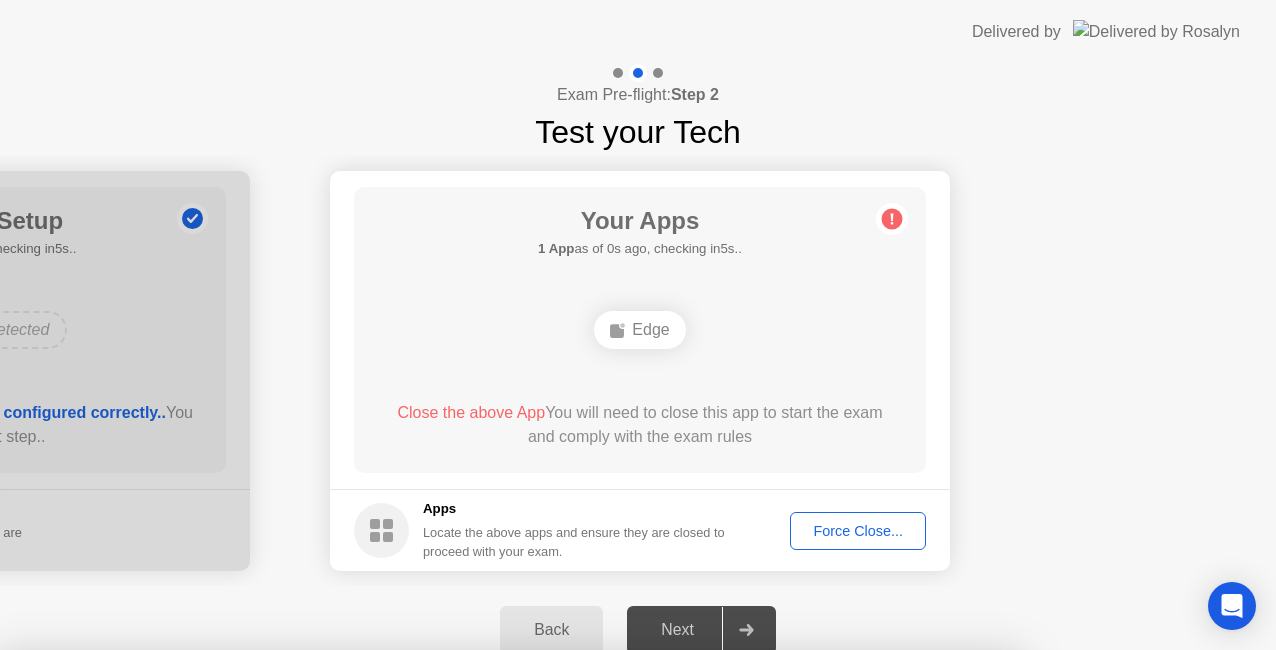 click on "Edge" at bounding box center (510, 859) 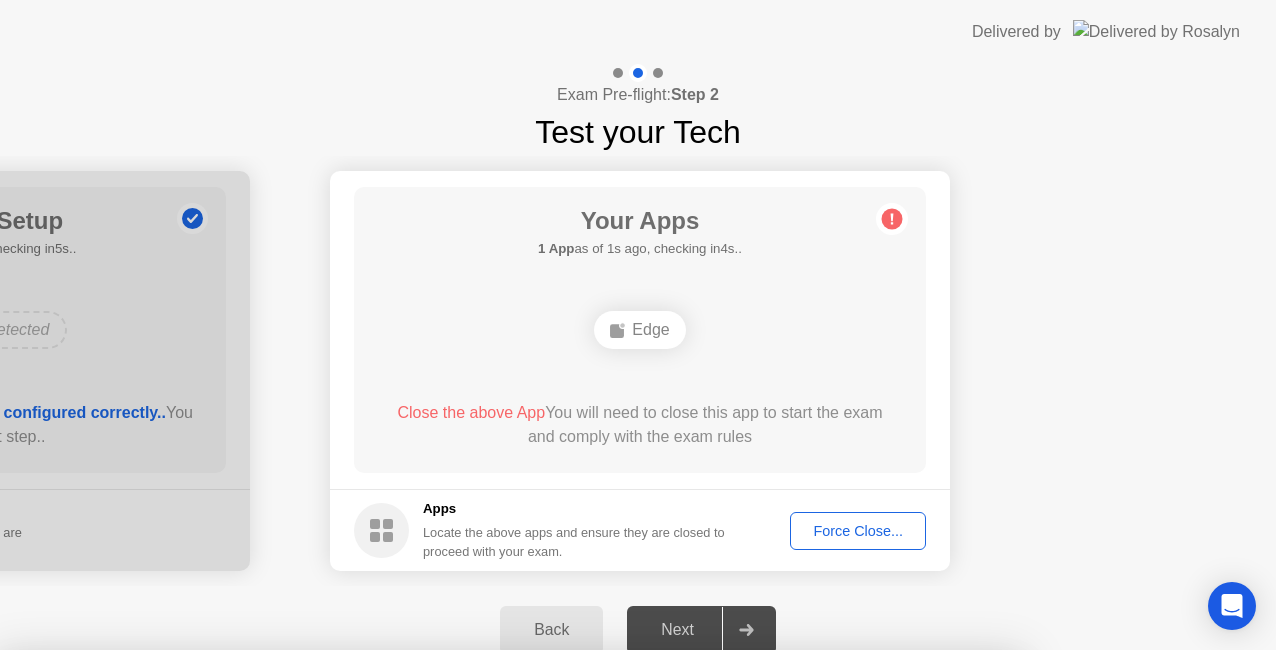 click on "Confirm" at bounding box center [577, 926] 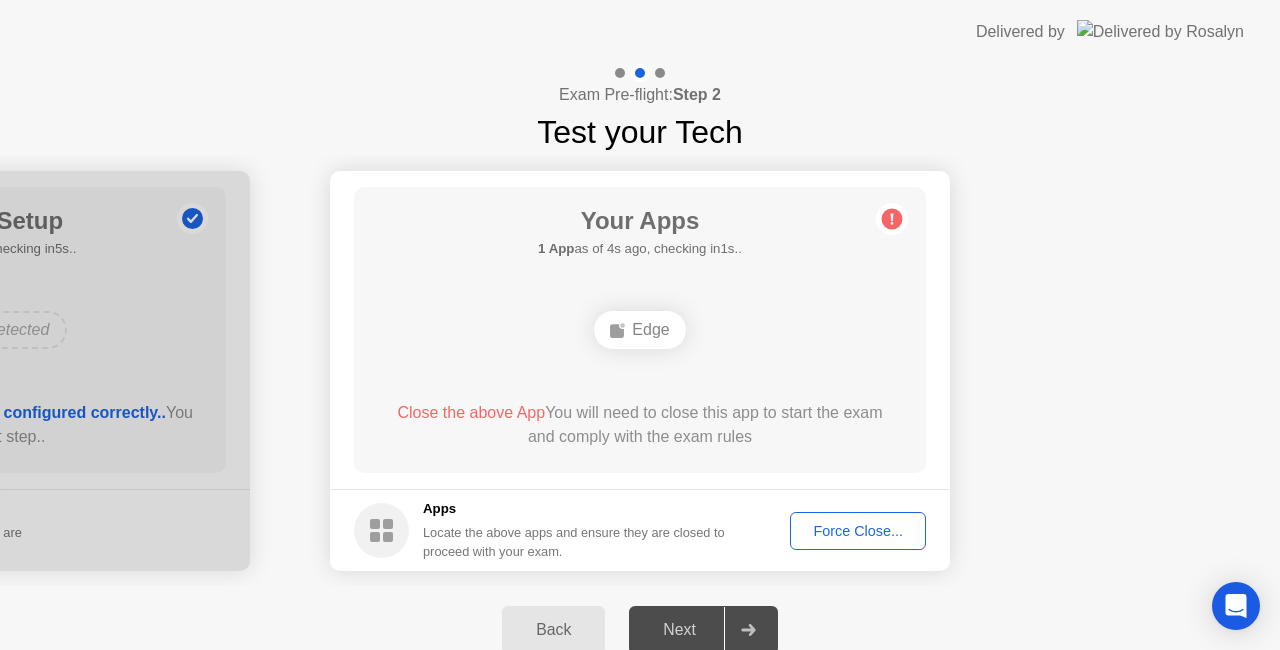 type 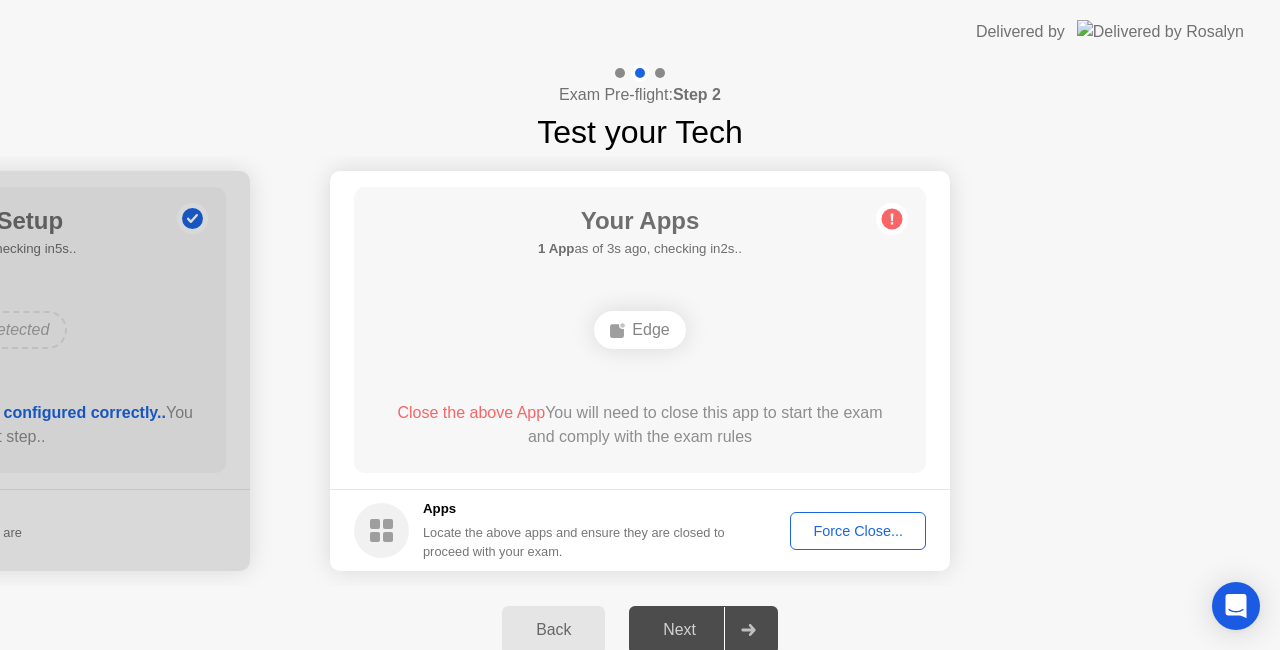 click on "Force Close..." 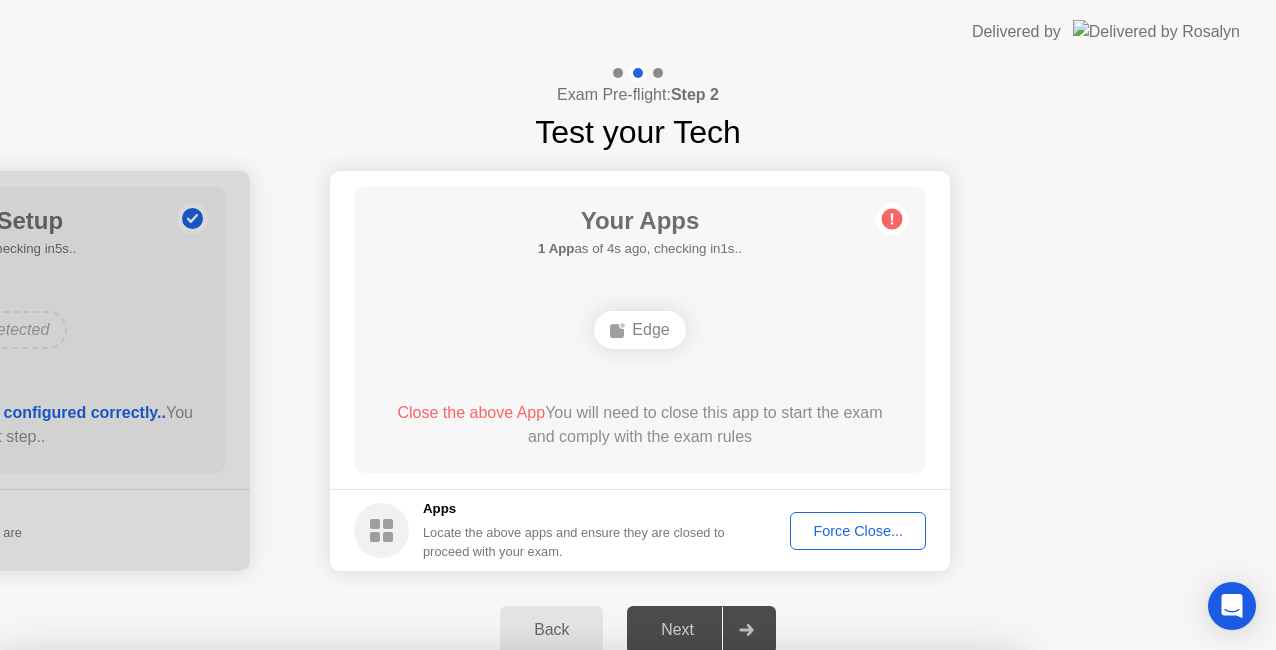 click on "Confirm" at bounding box center (577, 926) 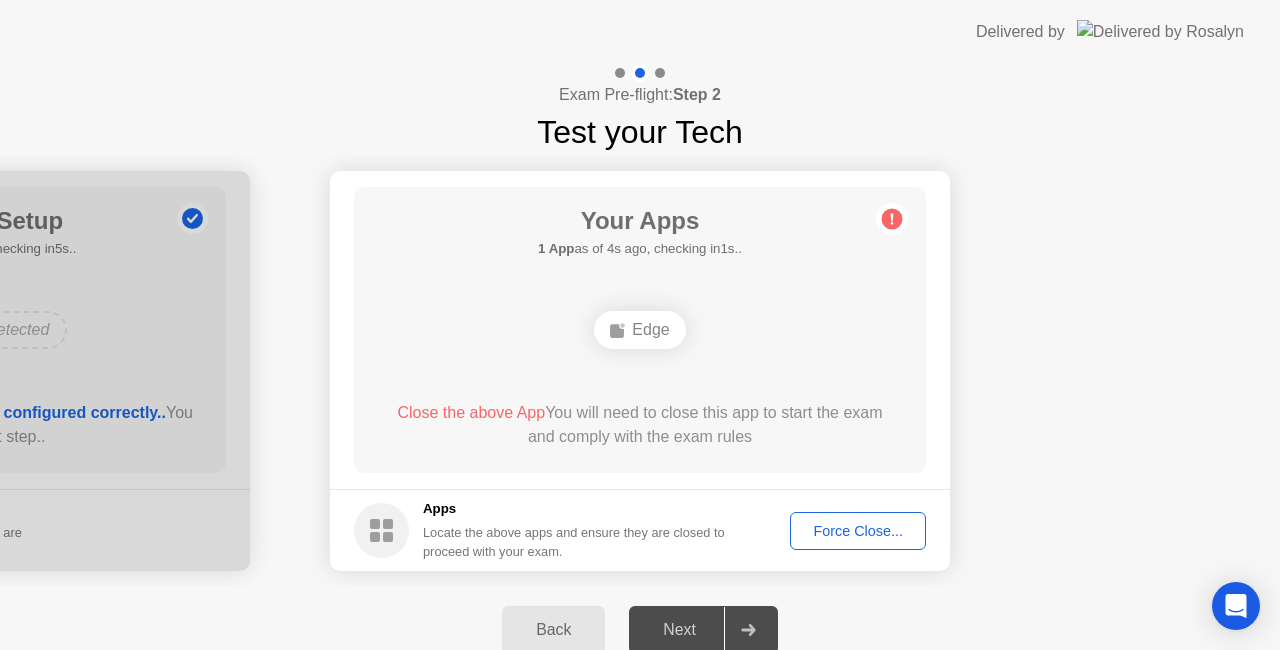click on "Force Close..." 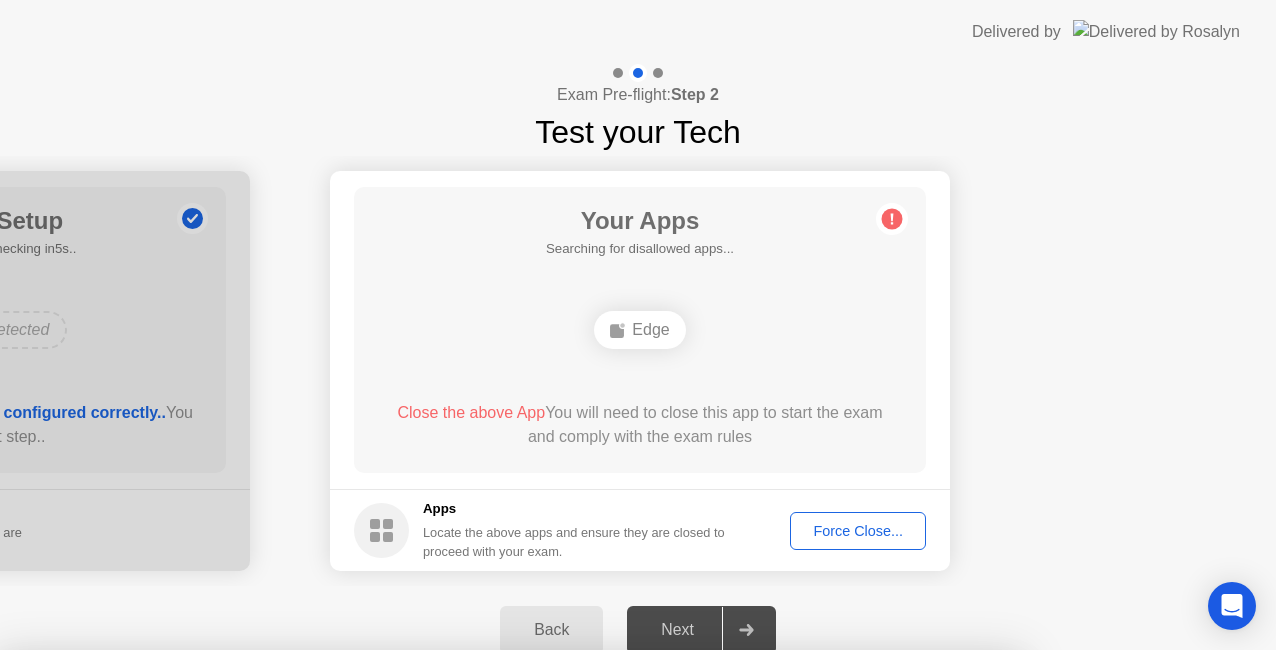 click on "Confirm" at bounding box center (577, 926) 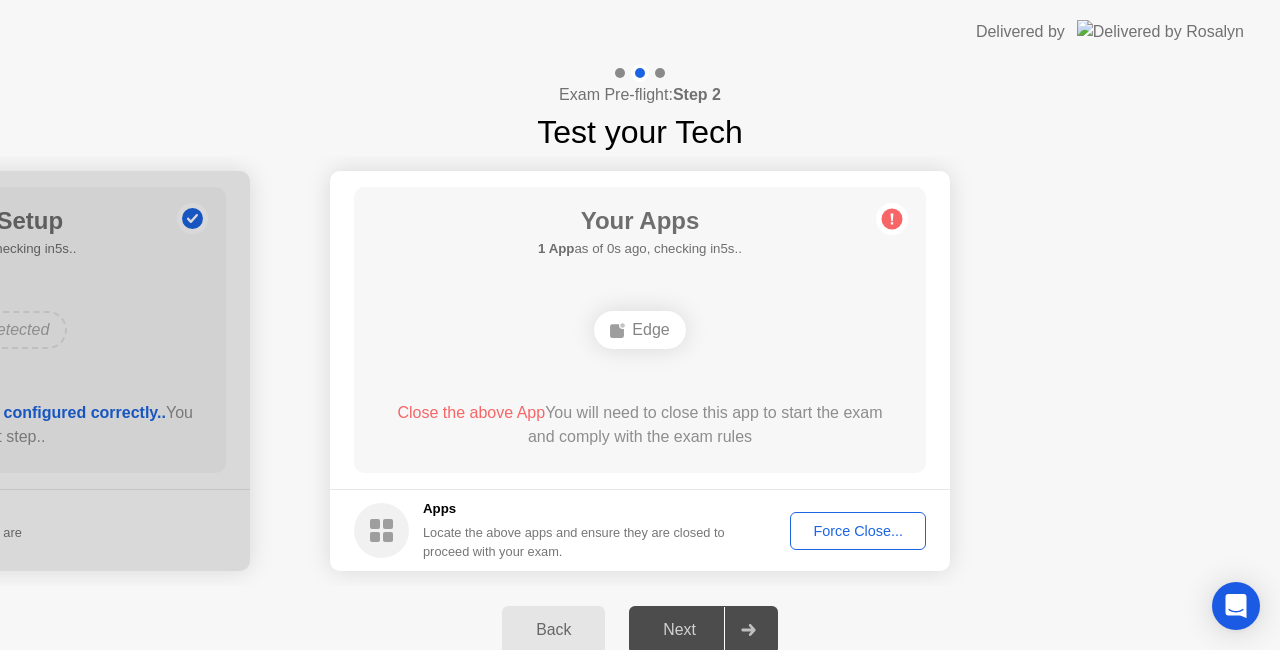 click on "Apps" 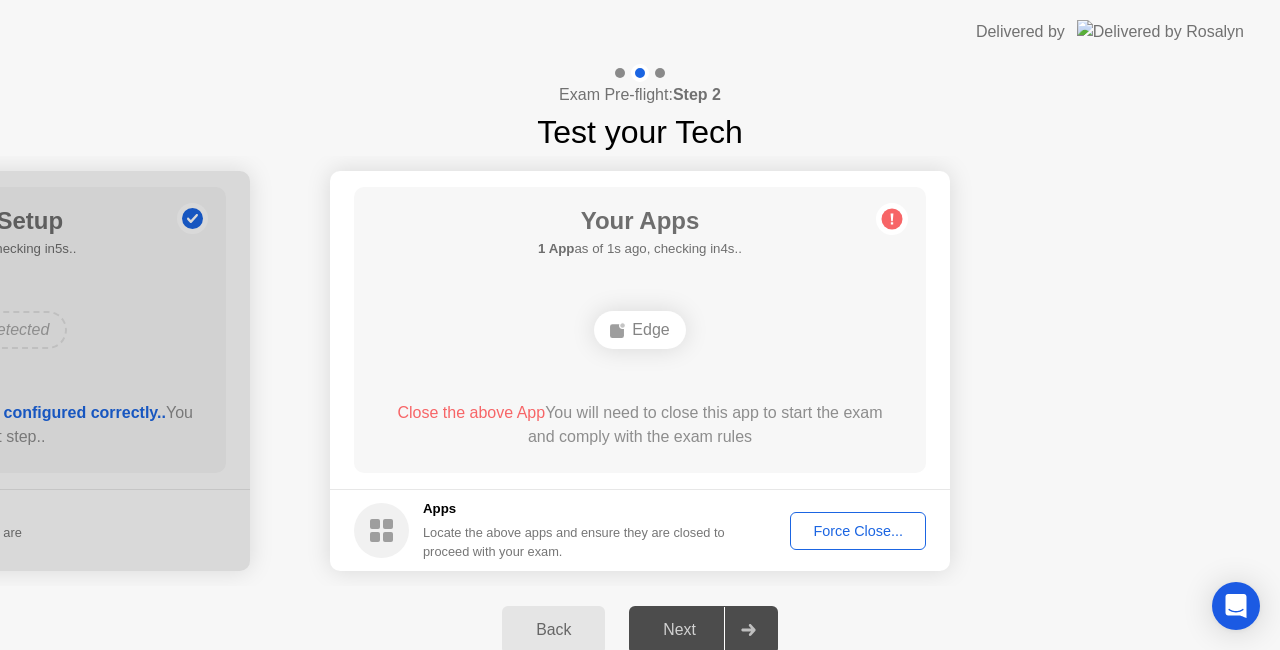 click 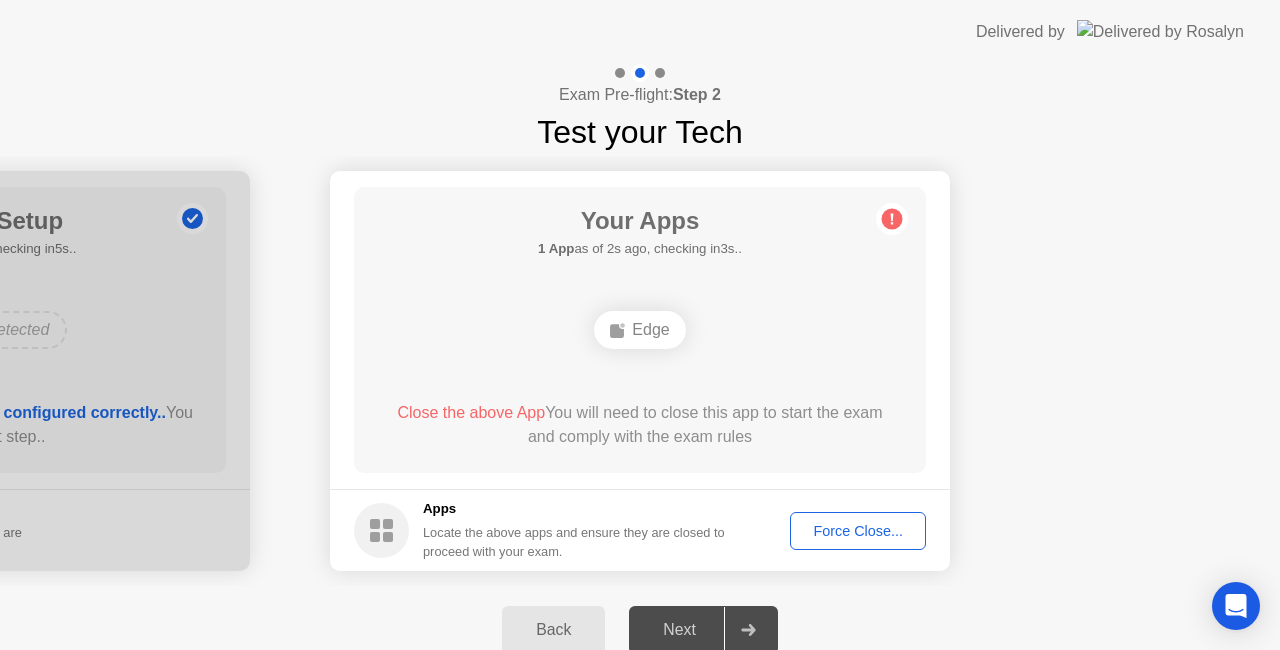 click on "Force Close..." 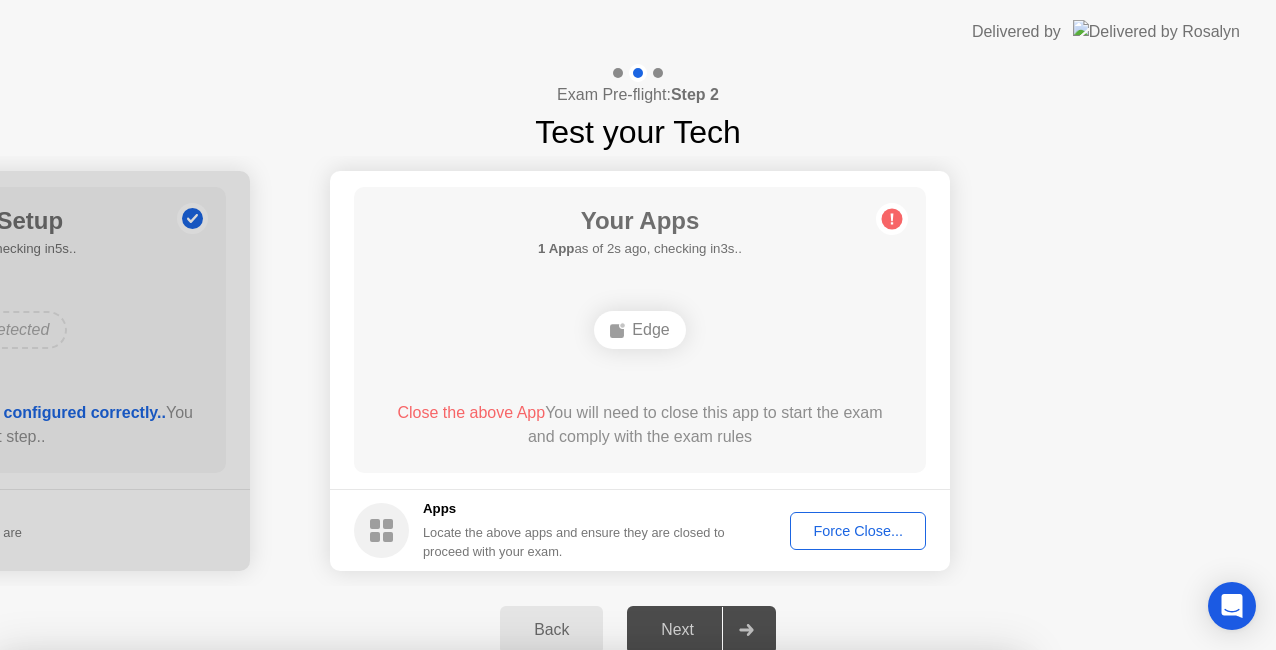 click on "Confirm" at bounding box center [577, 926] 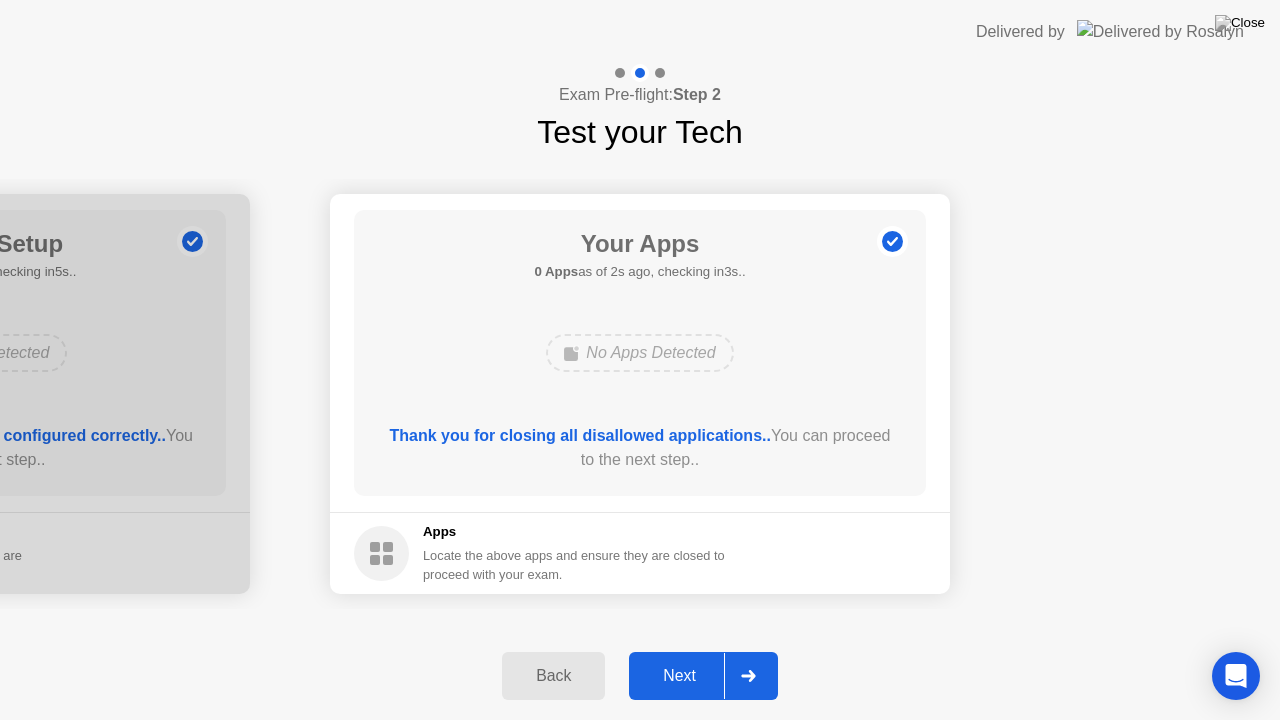 click 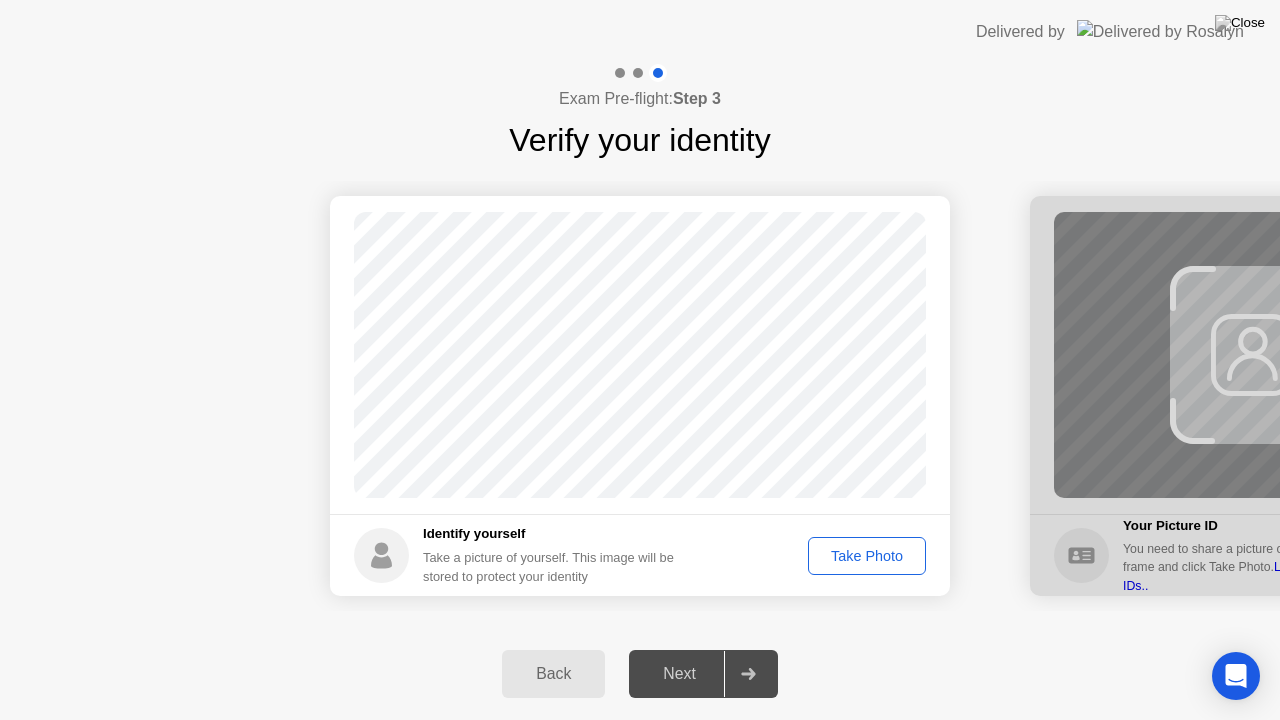 click on "Take Photo" 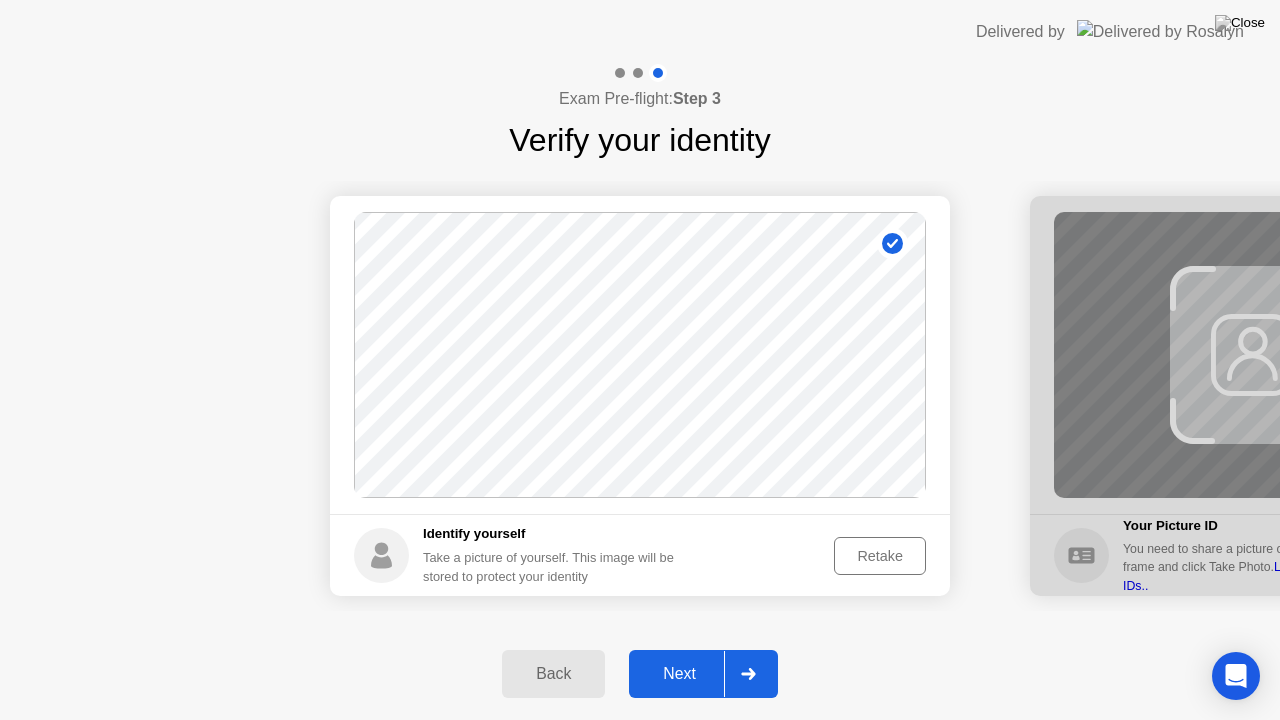 click on "Retake" 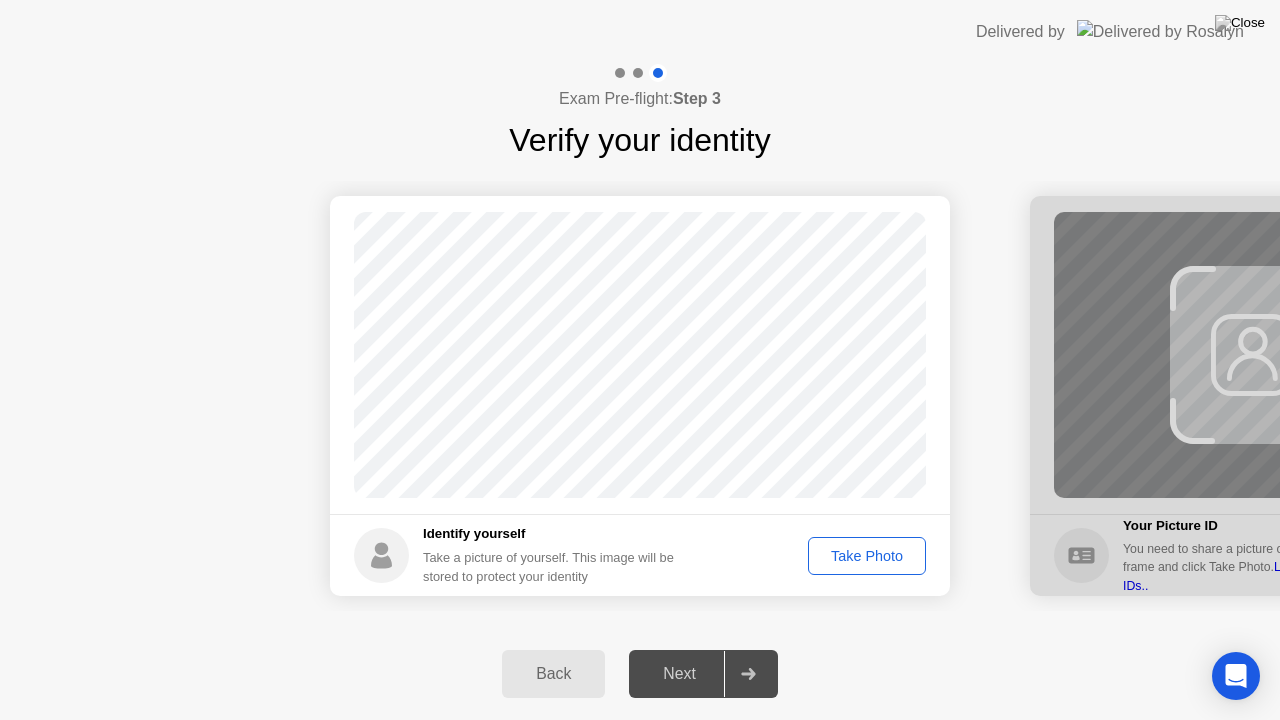 click on "Take Photo" 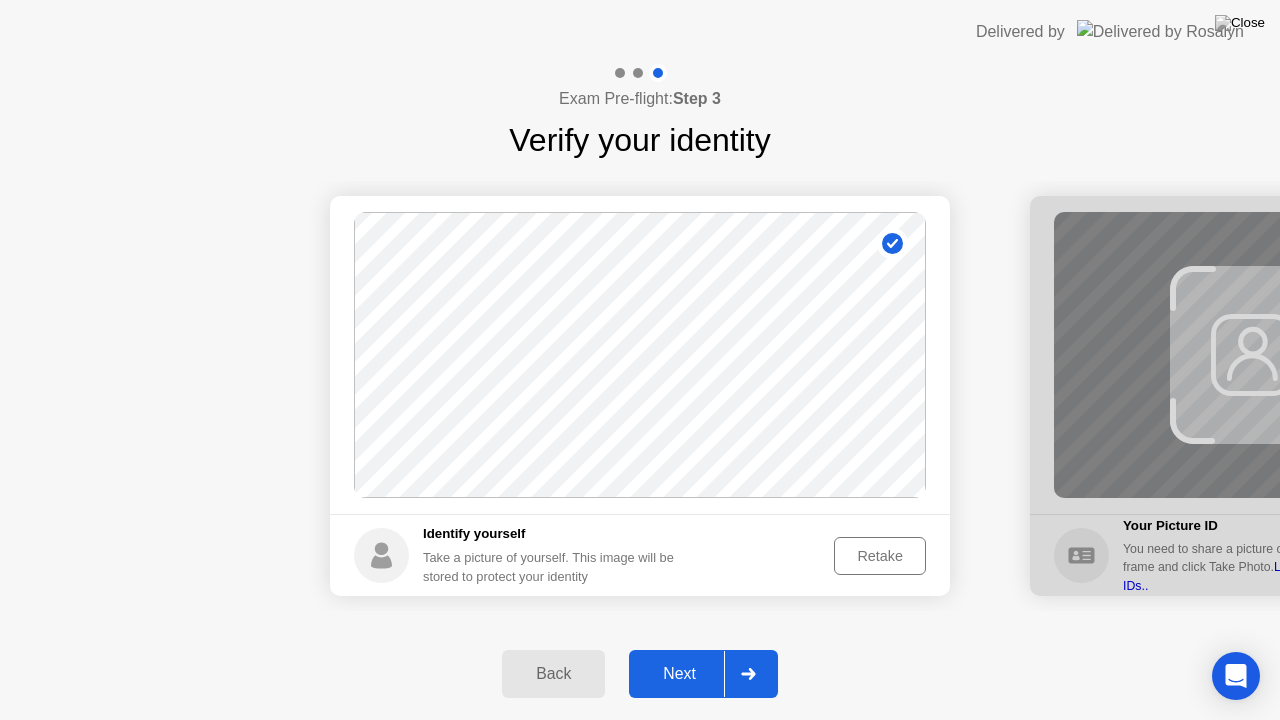 click on "Next" 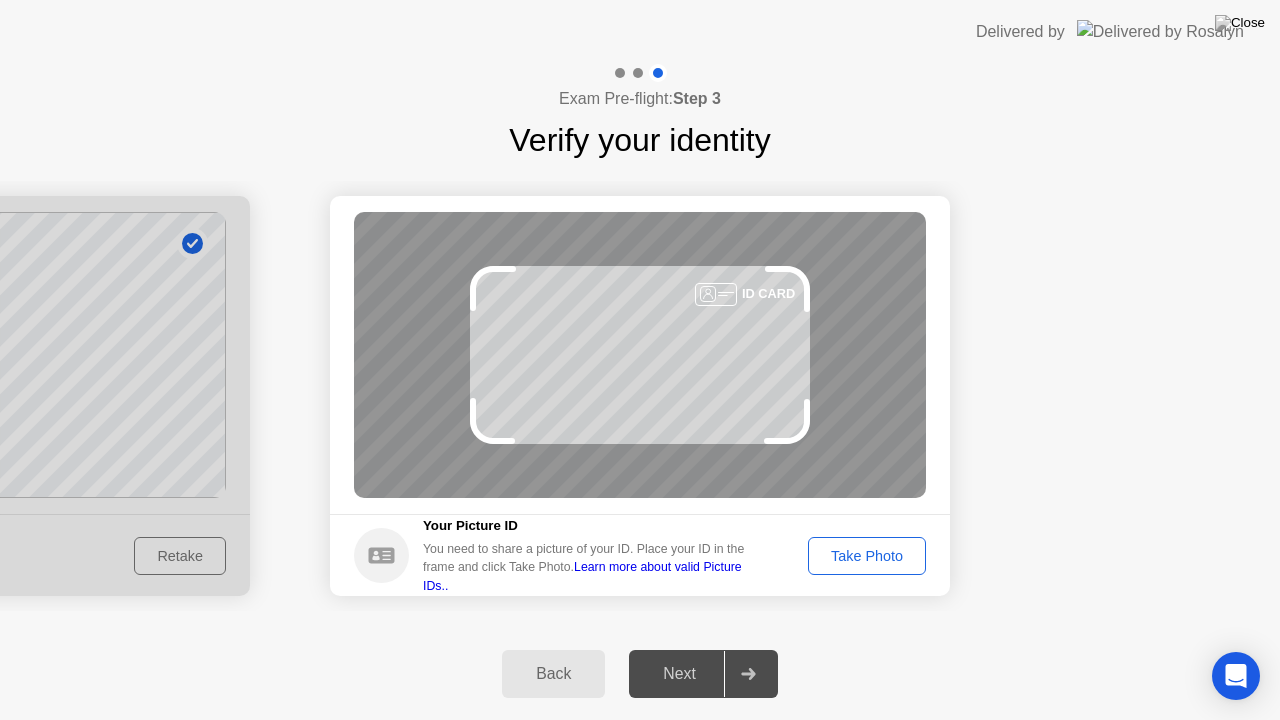 click on "Take Photo" 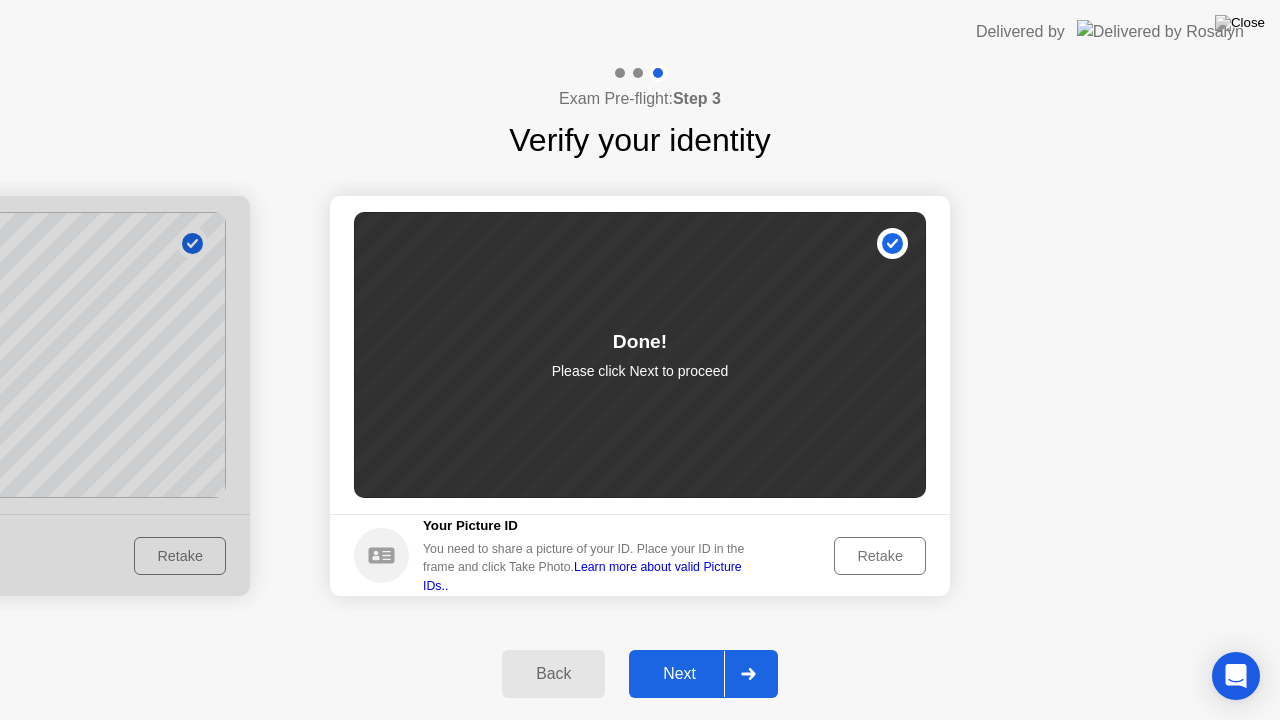 click 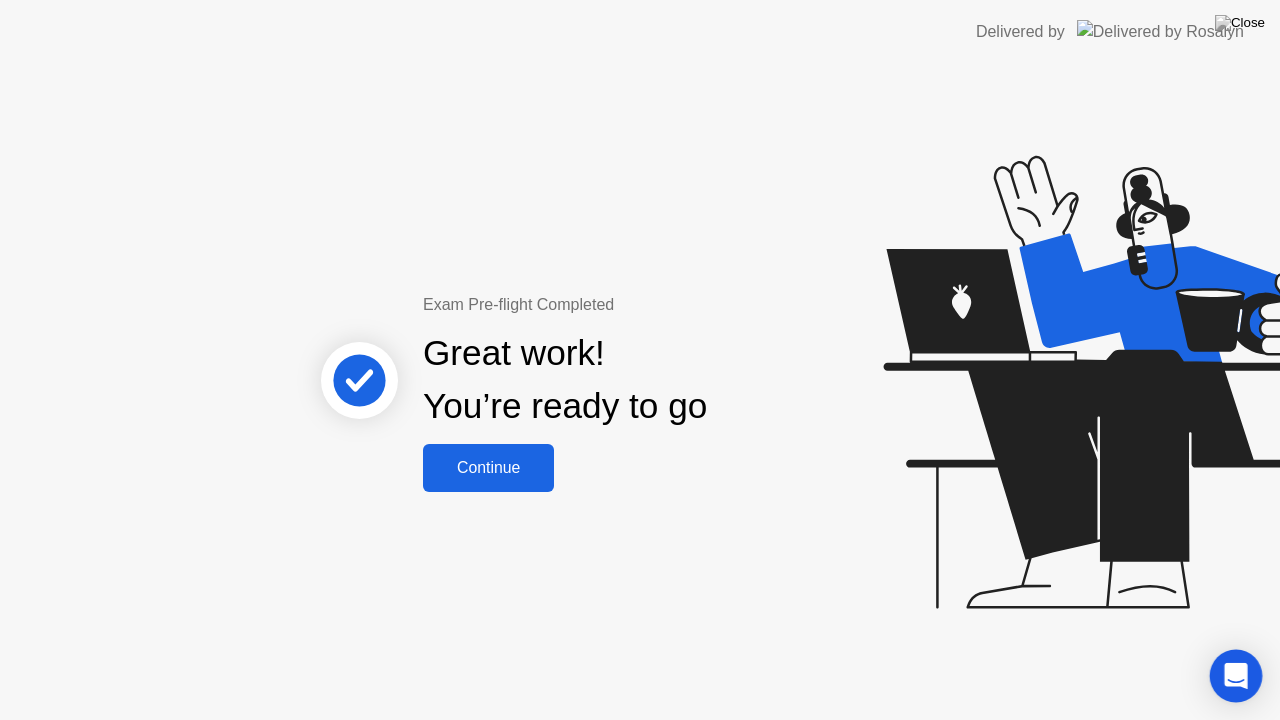 click 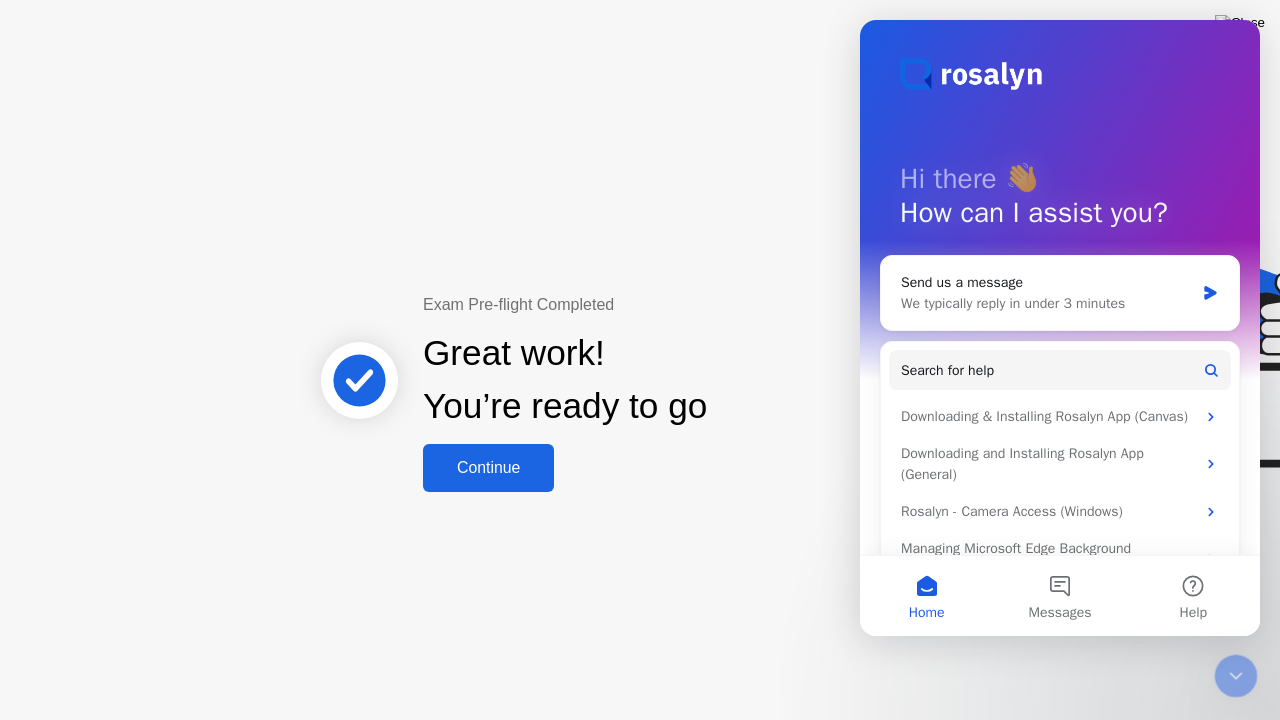 scroll, scrollTop: 0, scrollLeft: 0, axis: both 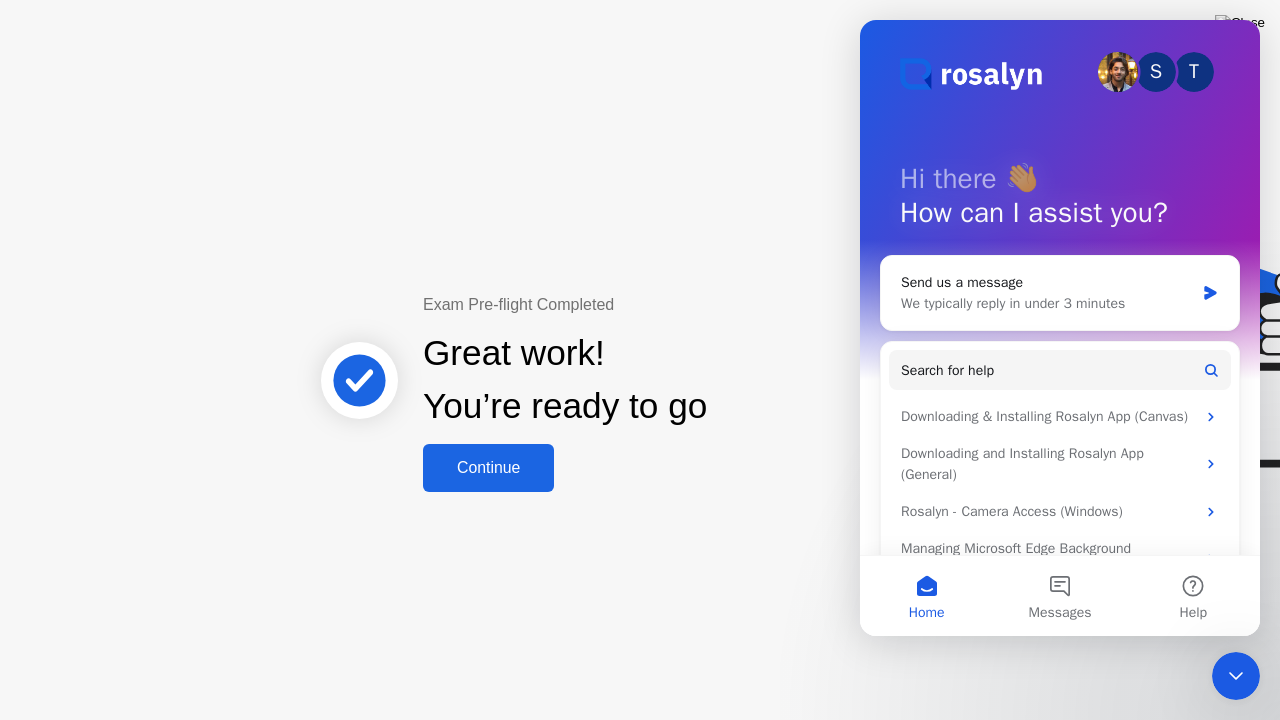 click 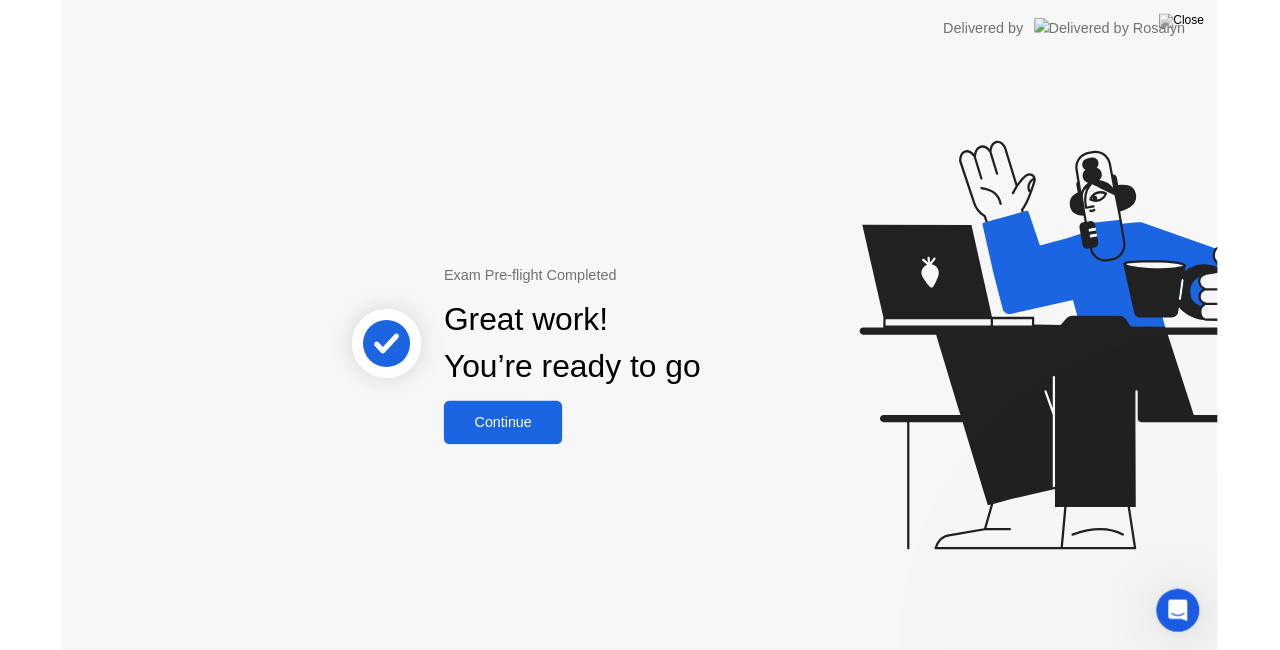 scroll, scrollTop: 0, scrollLeft: 0, axis: both 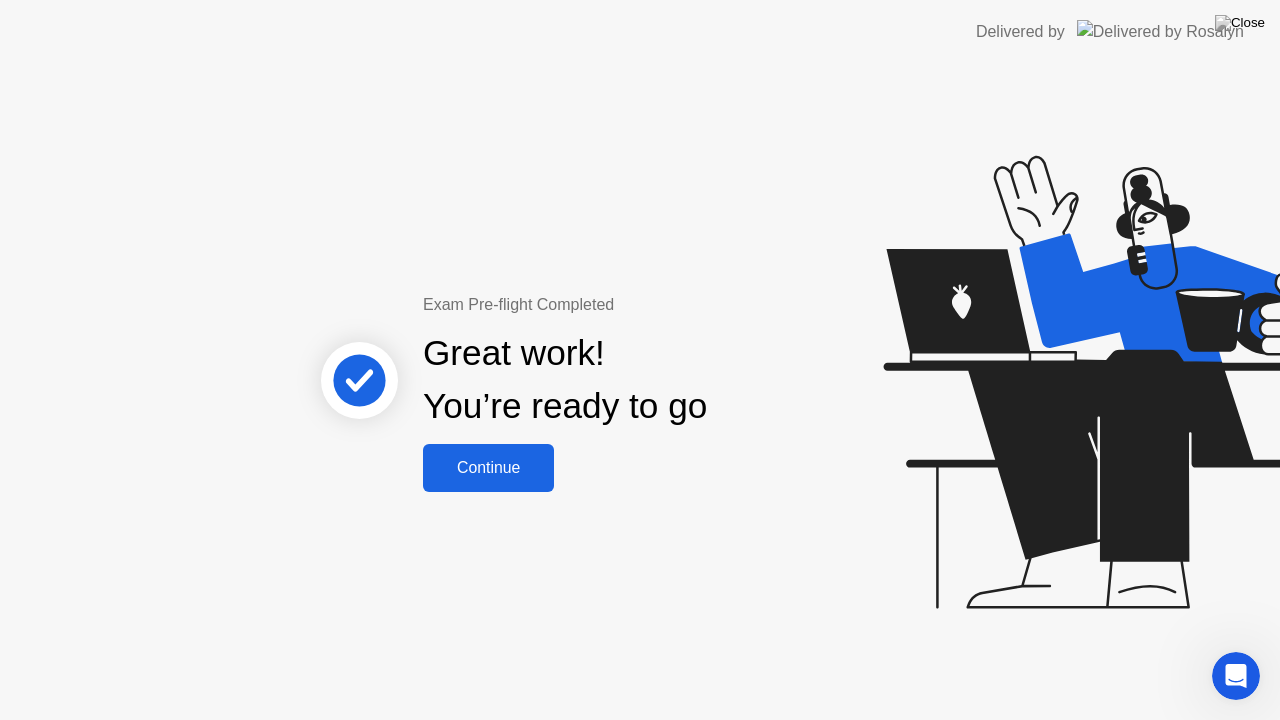 click 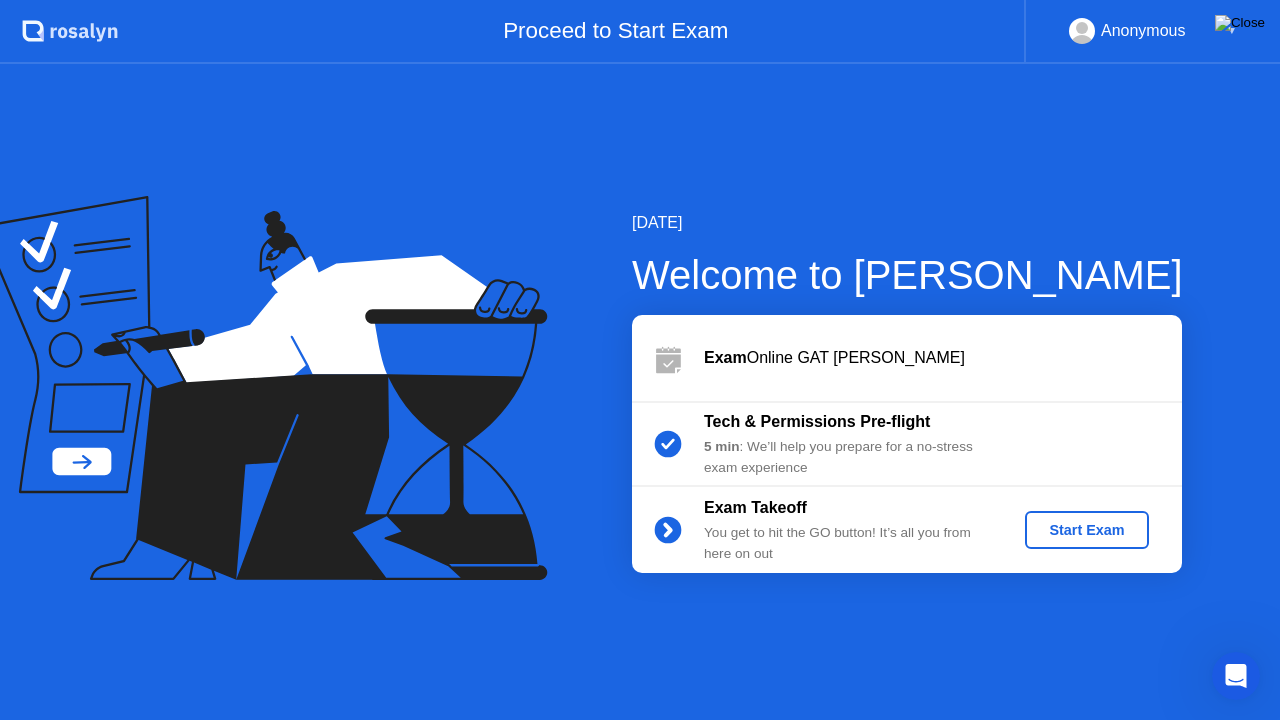 click at bounding box center [1240, 23] 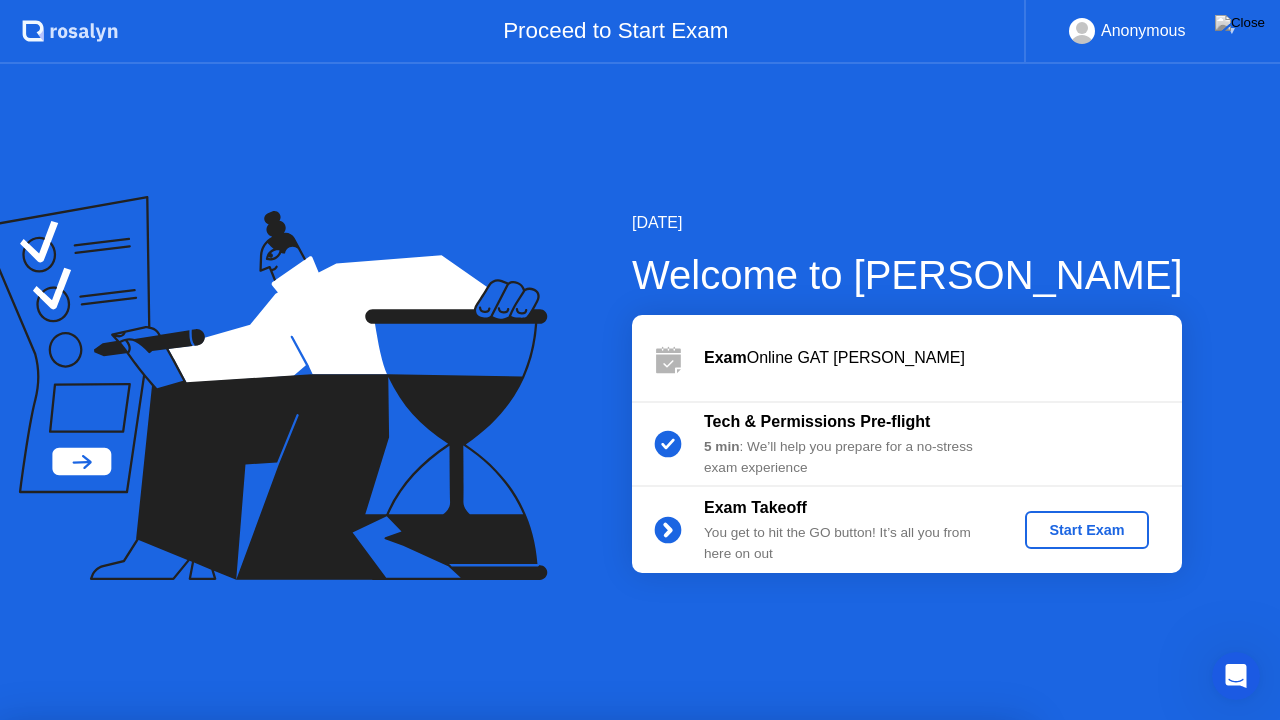 click on "Yes" at bounding box center (464, 833) 